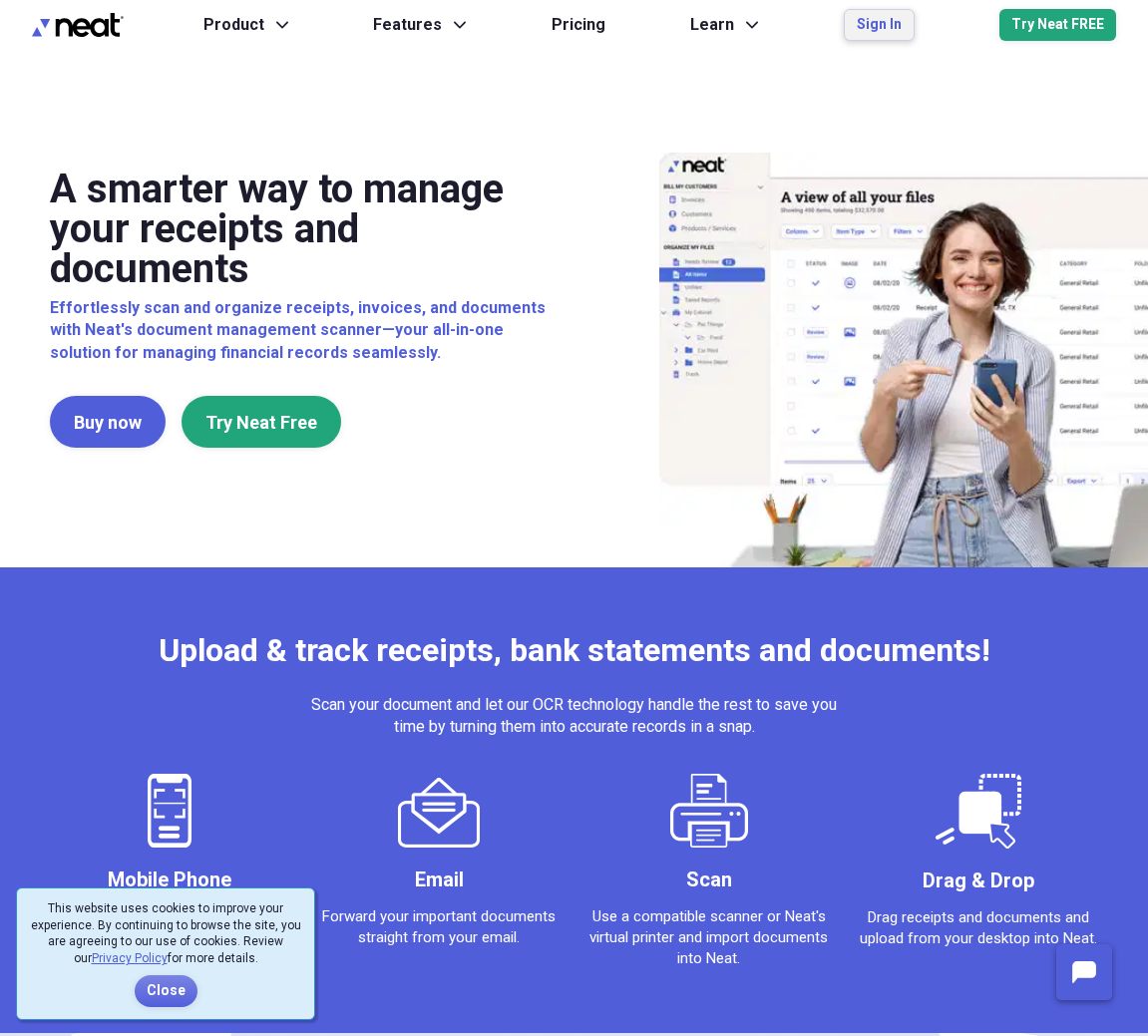 scroll, scrollTop: 0, scrollLeft: 0, axis: both 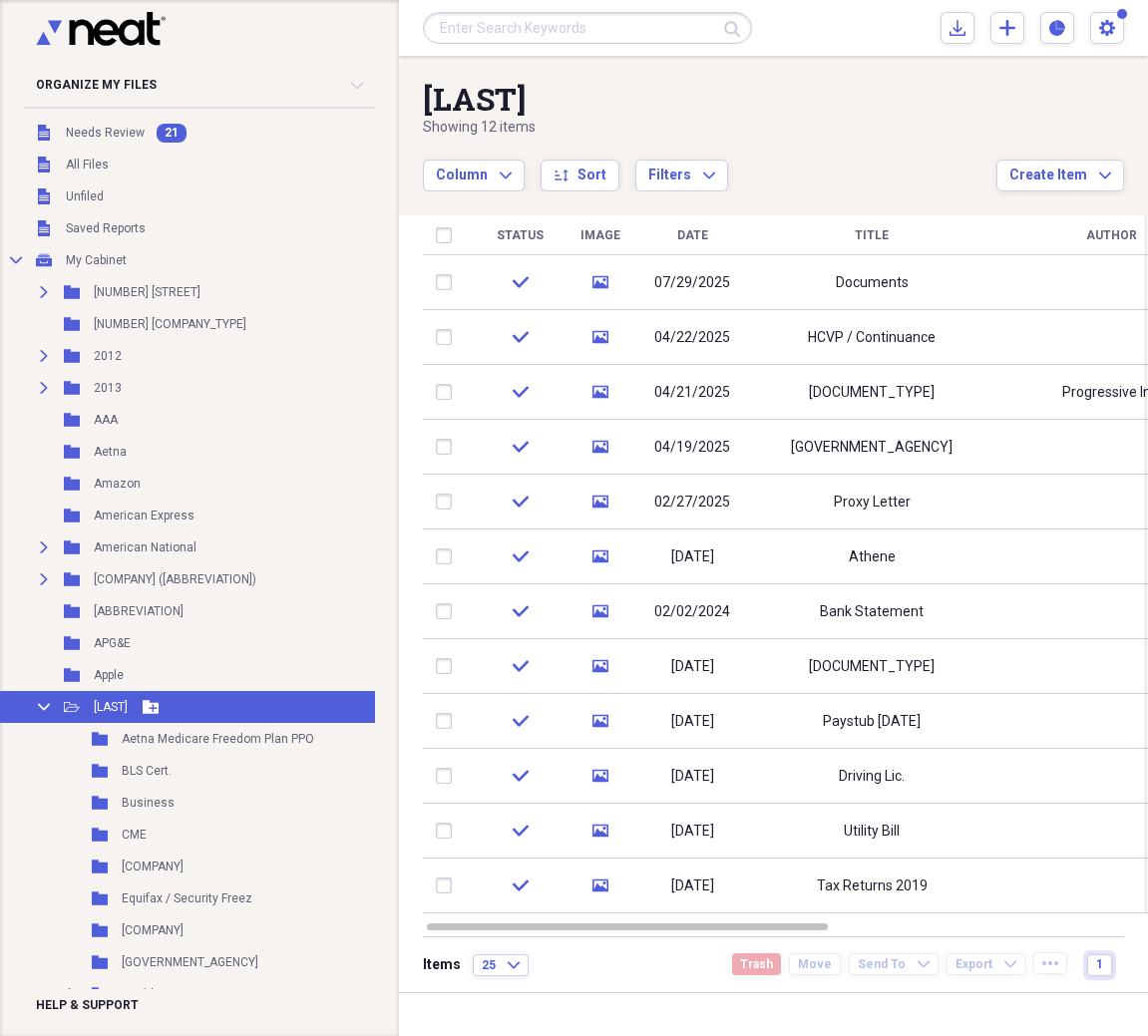 click on "Collapse" 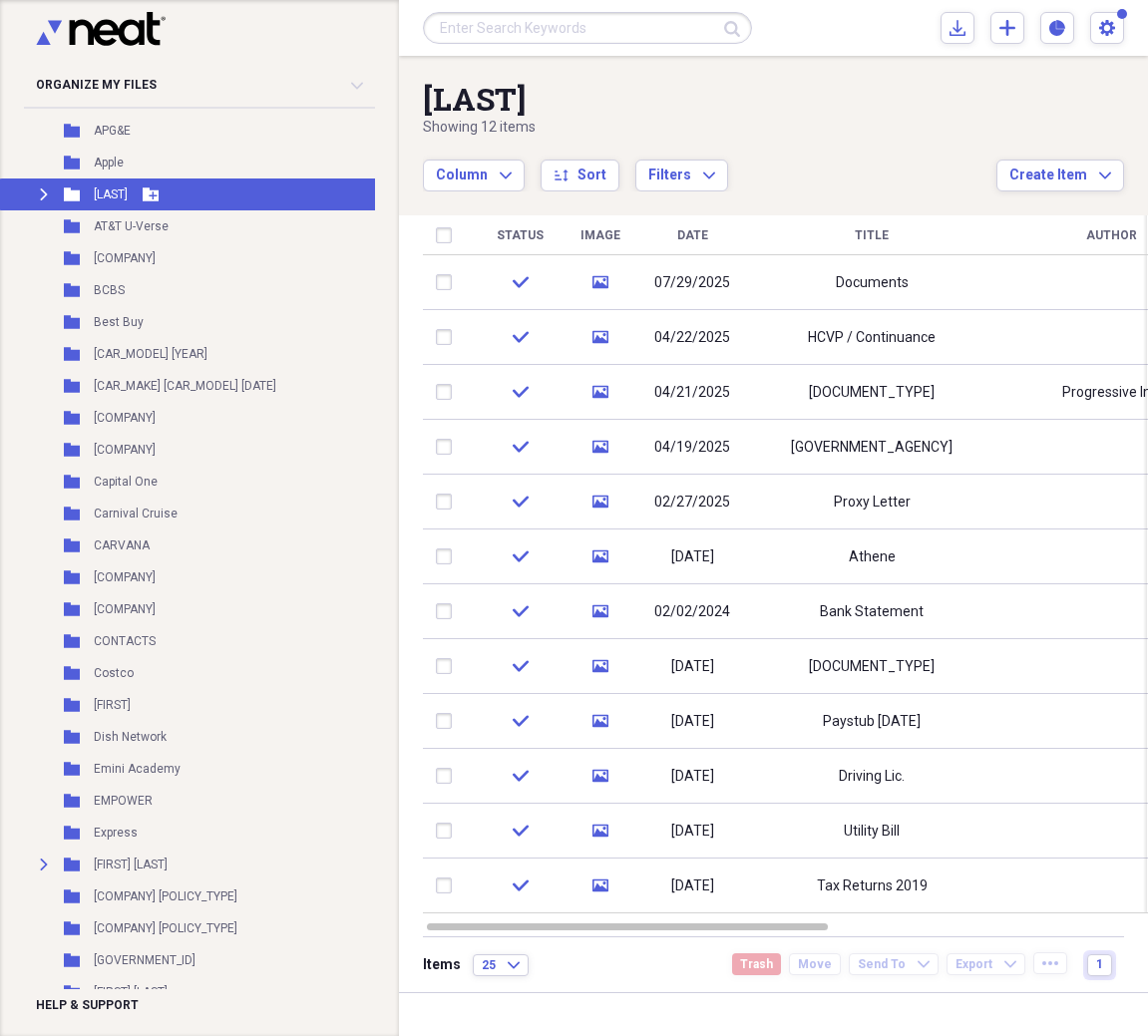 scroll, scrollTop: 516, scrollLeft: 0, axis: vertical 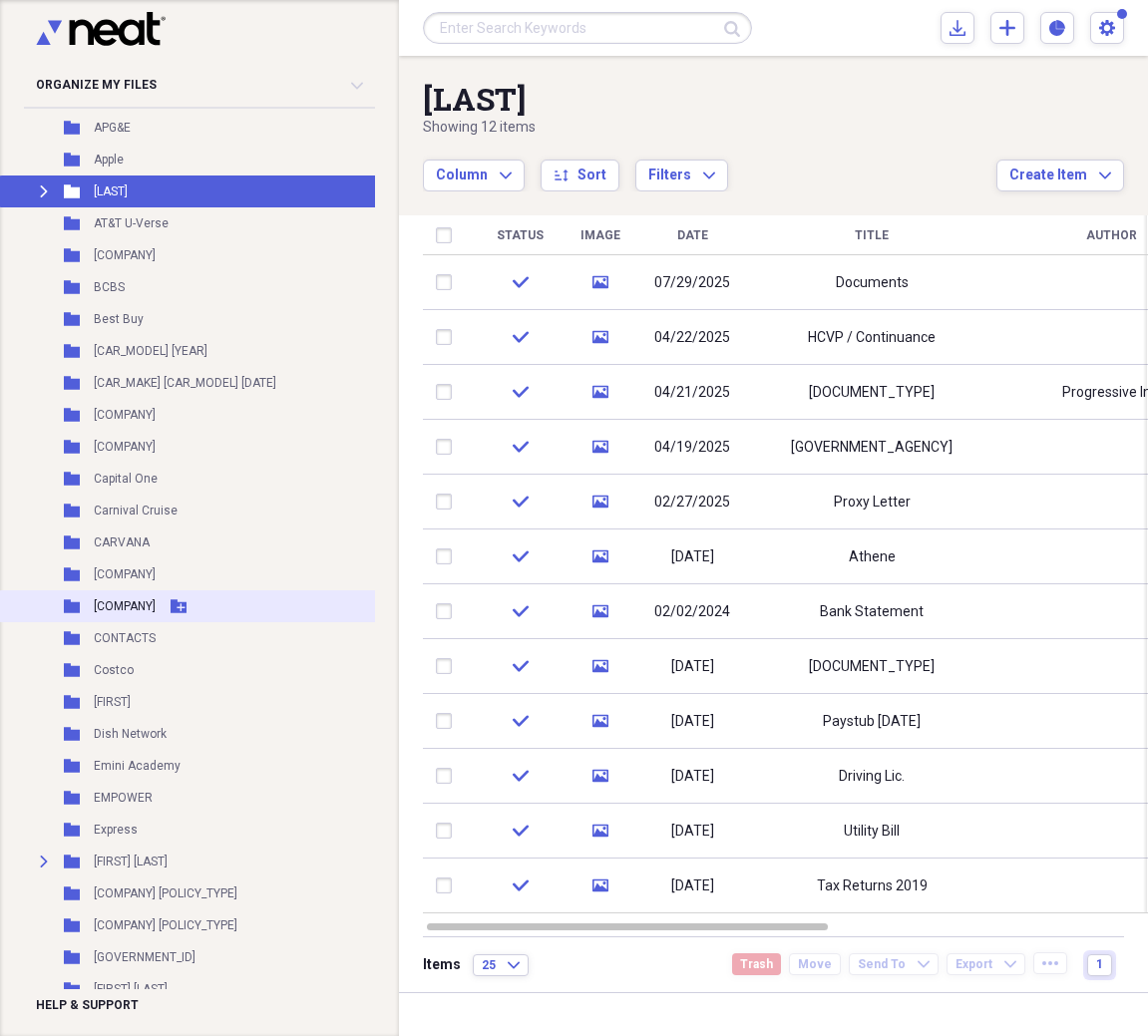 click on "[COMPANY]" at bounding box center (125, 606) 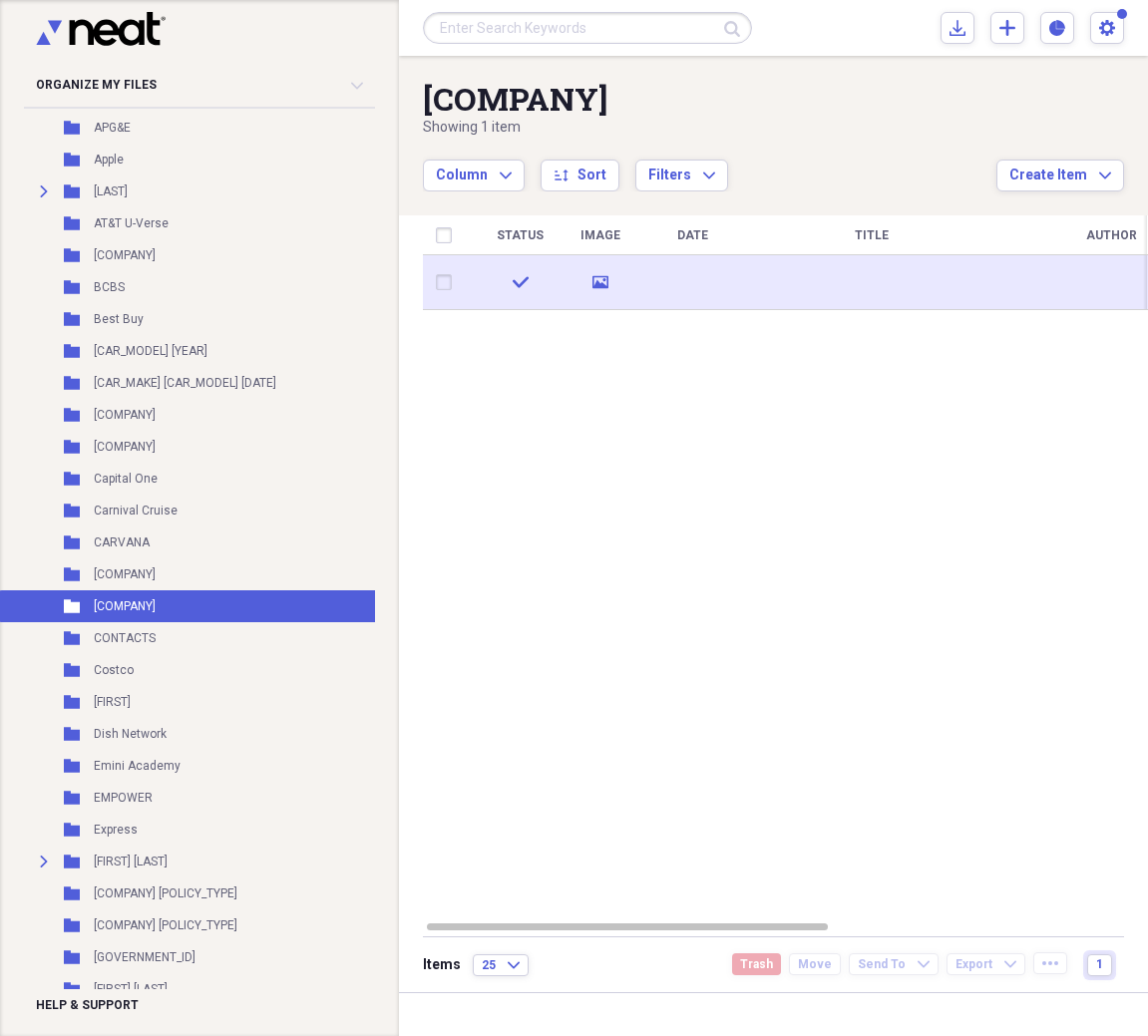 click at bounding box center (872, 282) 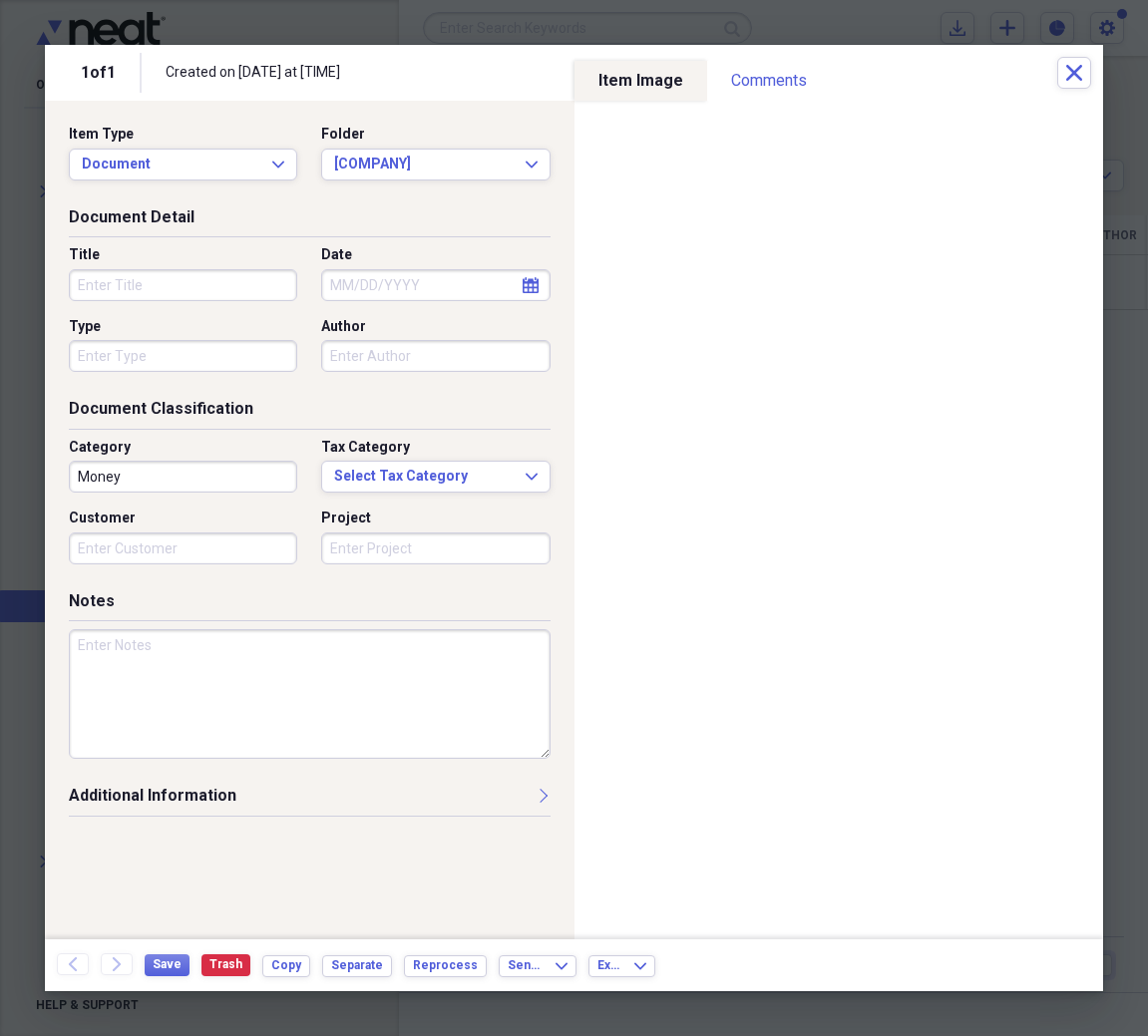 click 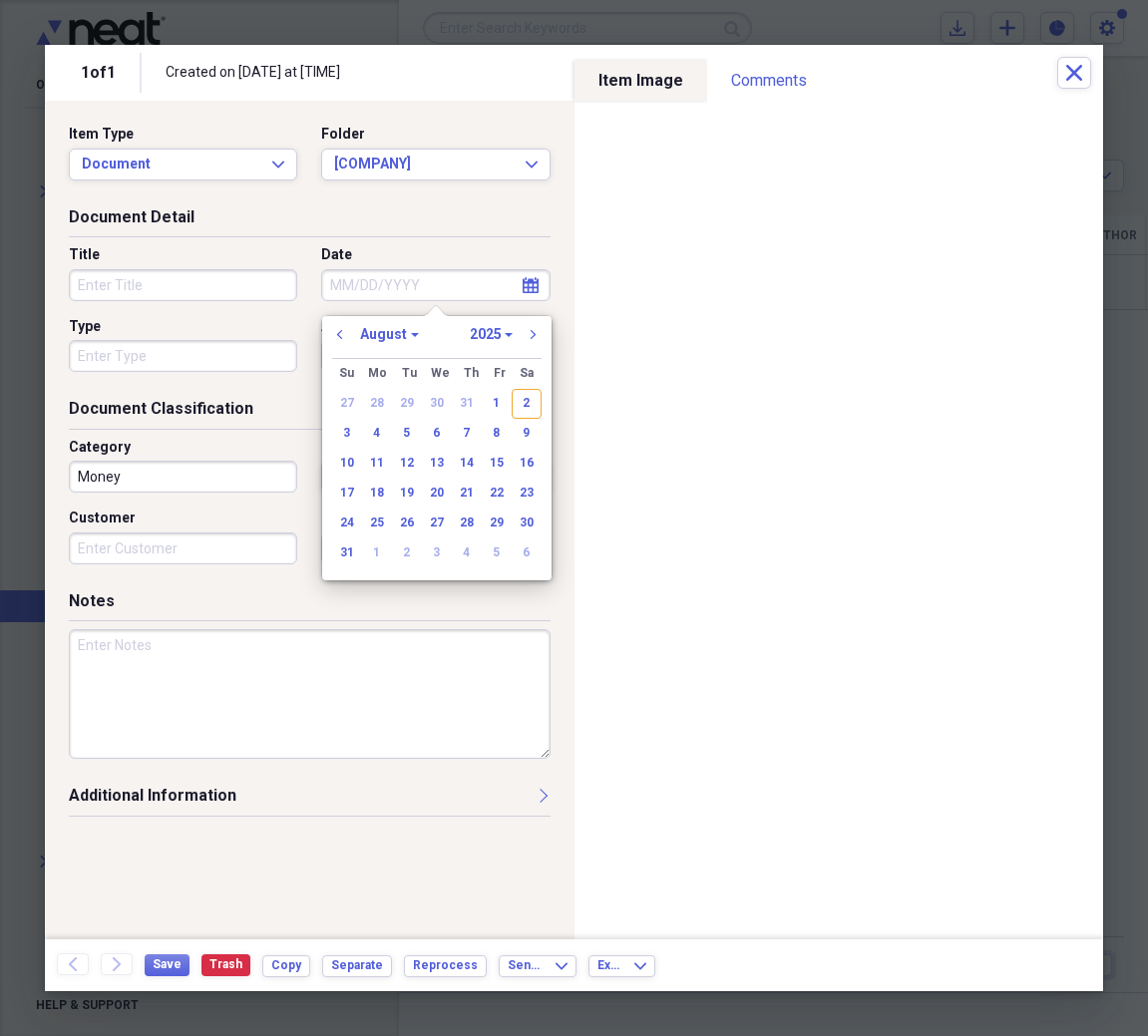 click on "1970 1971 1972 1973 1974 1975 1976 1977 1978 1979 1980 1981 1982 1983 1984 1985 1986 1987 1988 1989 1990 1991 1992 1993 1994 1995 1996 1997 1998 1999 2000 2001 2002 2003 2004 2005 2006 2007 2008 2009 2010 2011 2012 2013 2014 2015 2016 2017 2018 2019 2020 2021 2022 2023 2024 2025 2026 2027 2028 2029 2030 2031 2032 2033 2034 2035" at bounding box center [491, 334] 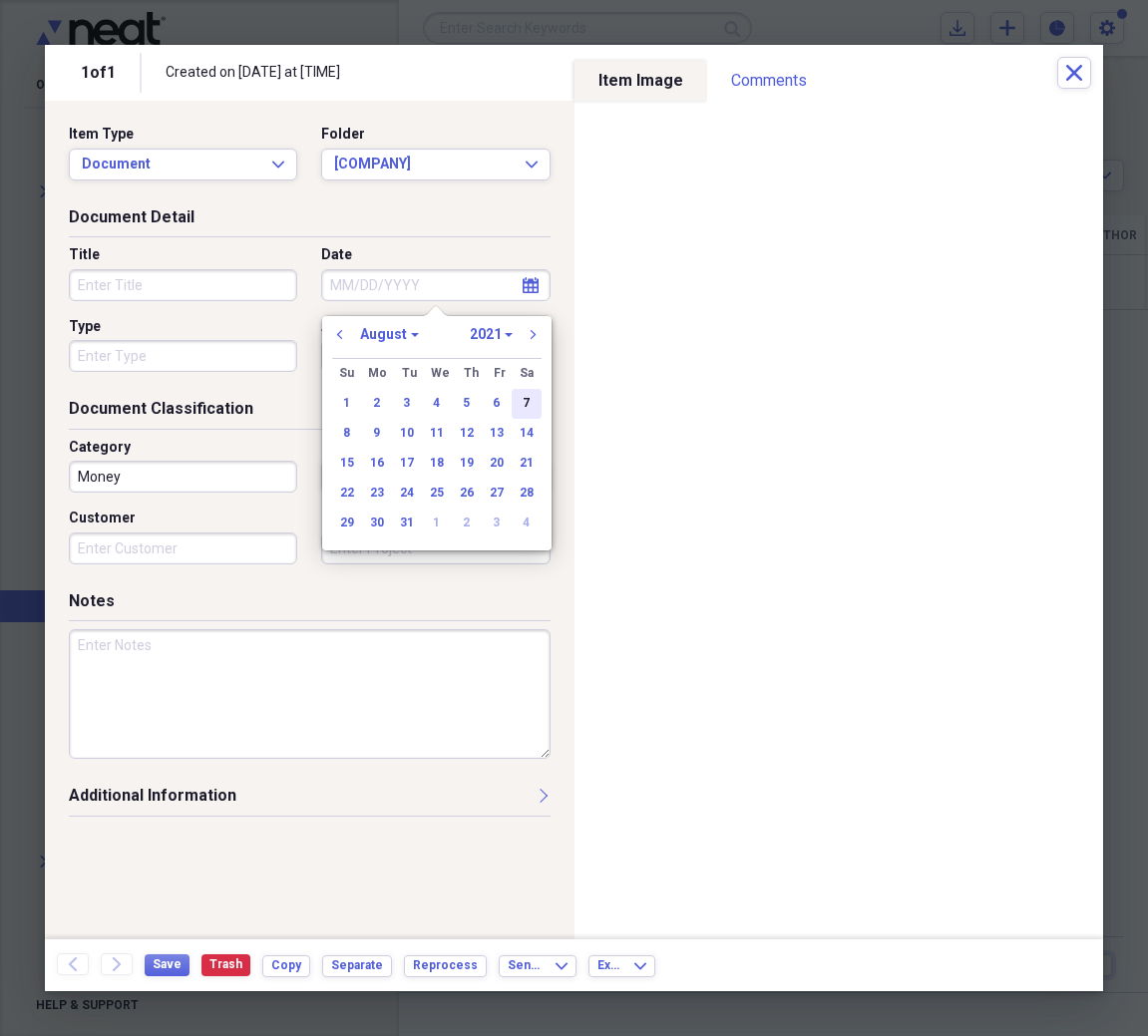 click on "7" at bounding box center (527, 404) 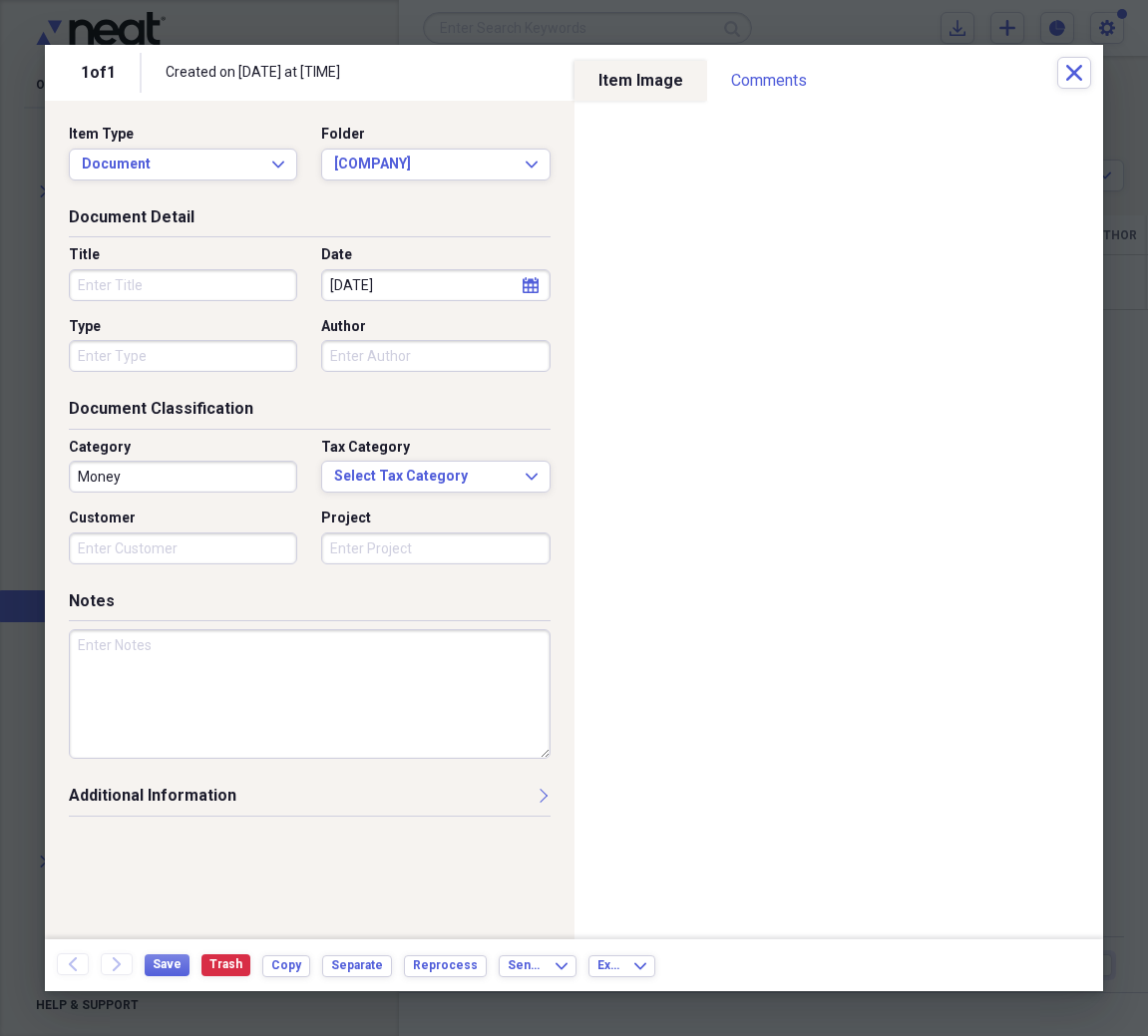 click on "Title" at bounding box center (183, 285) 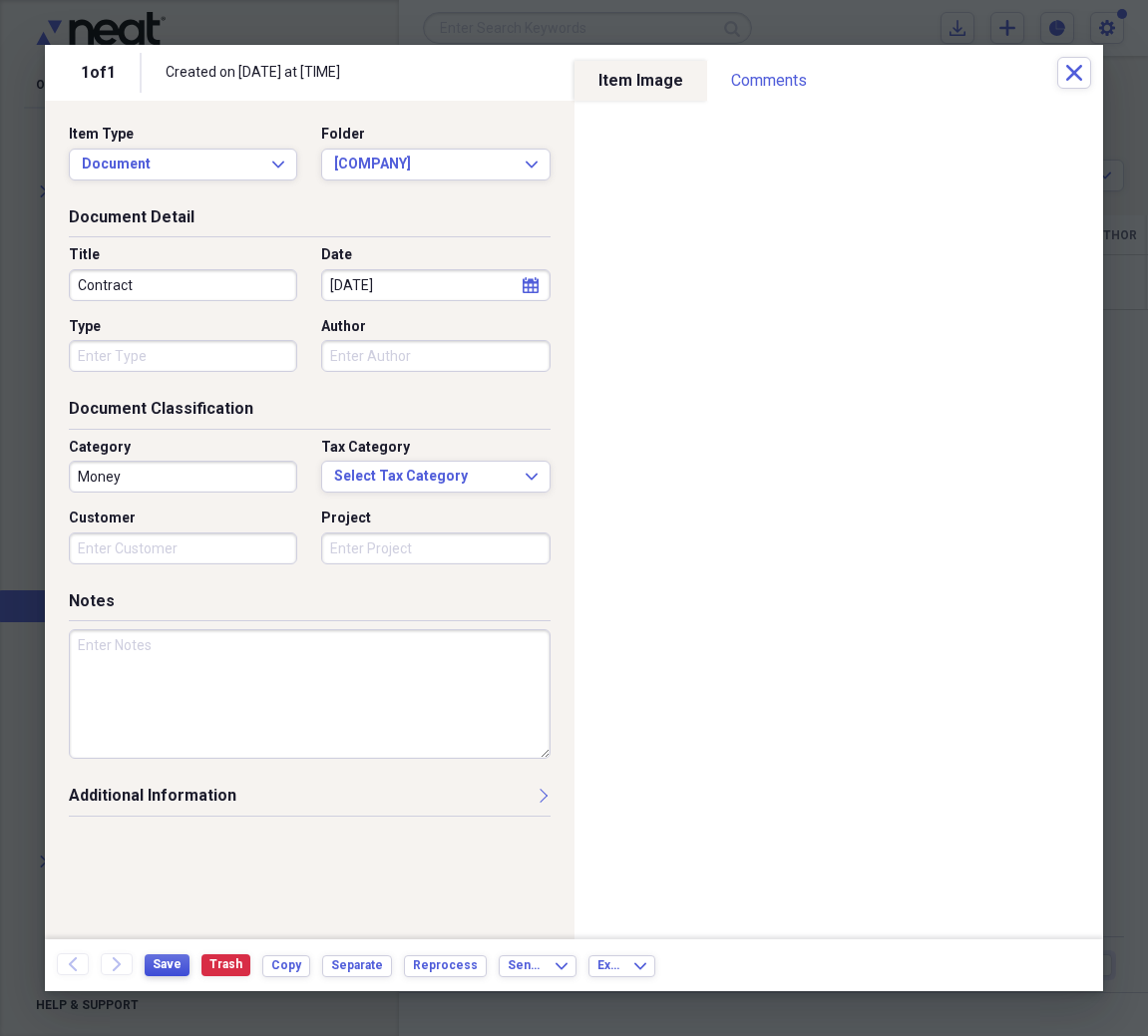 type on "Contract" 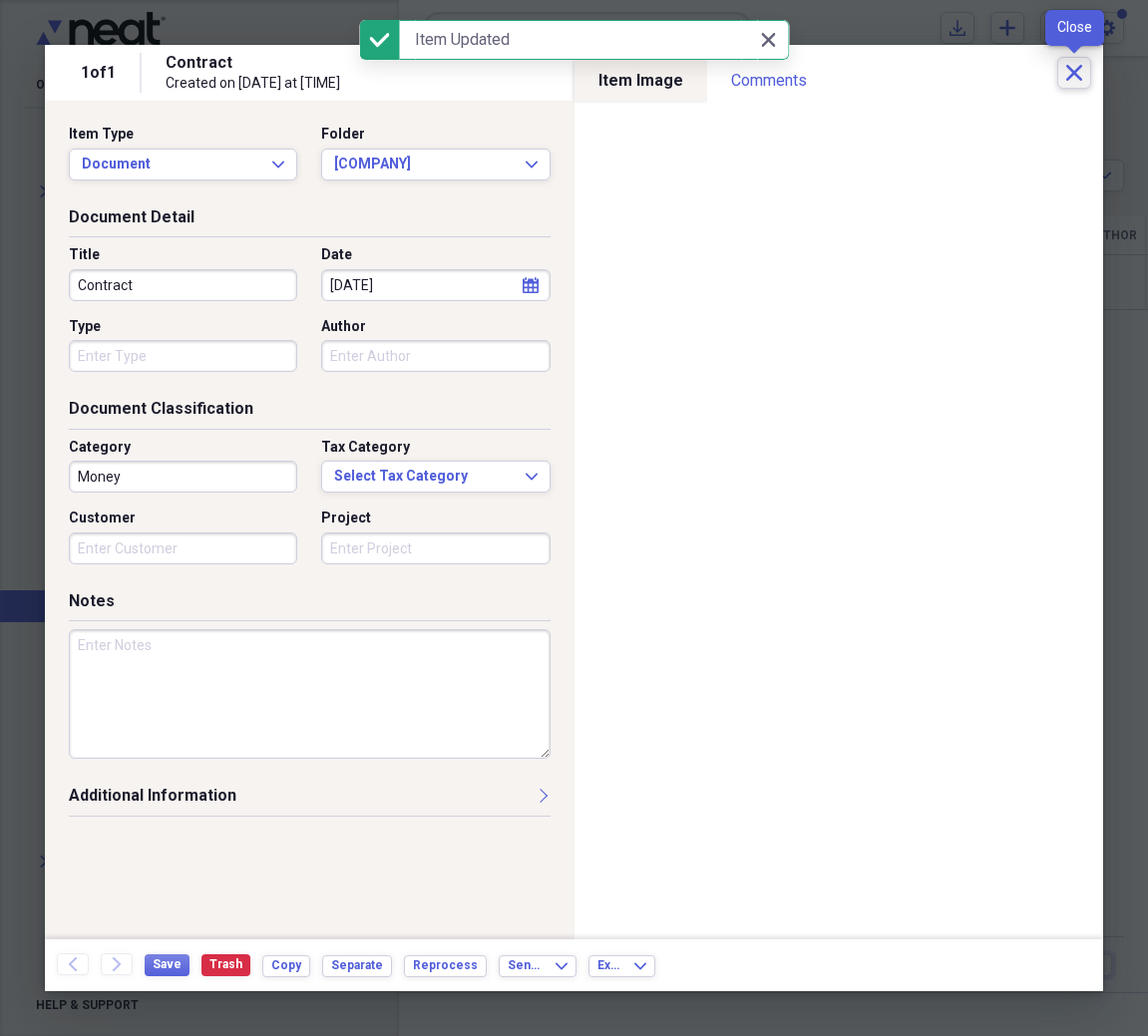 click on "Close" 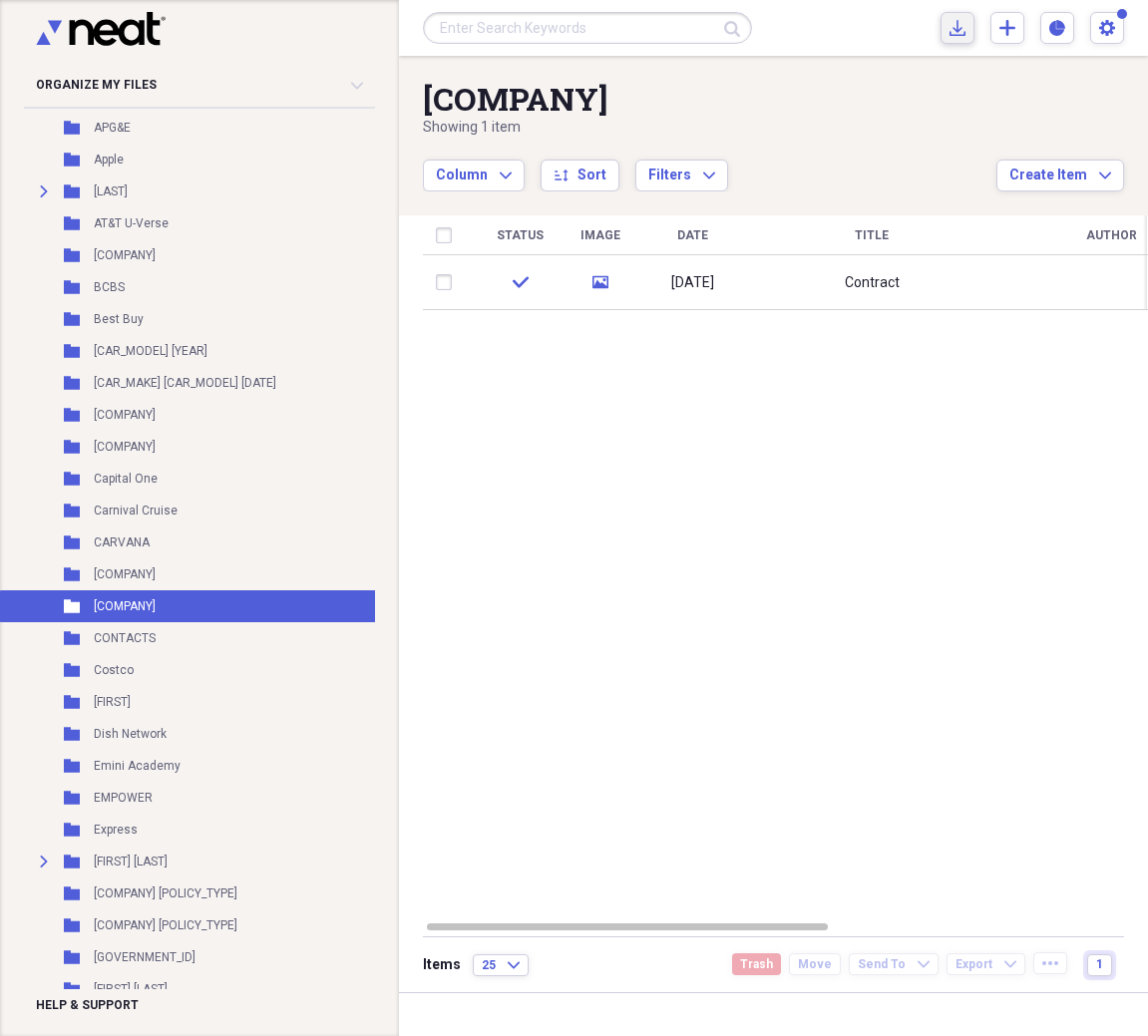 click on "Import Import" at bounding box center [957, 28] 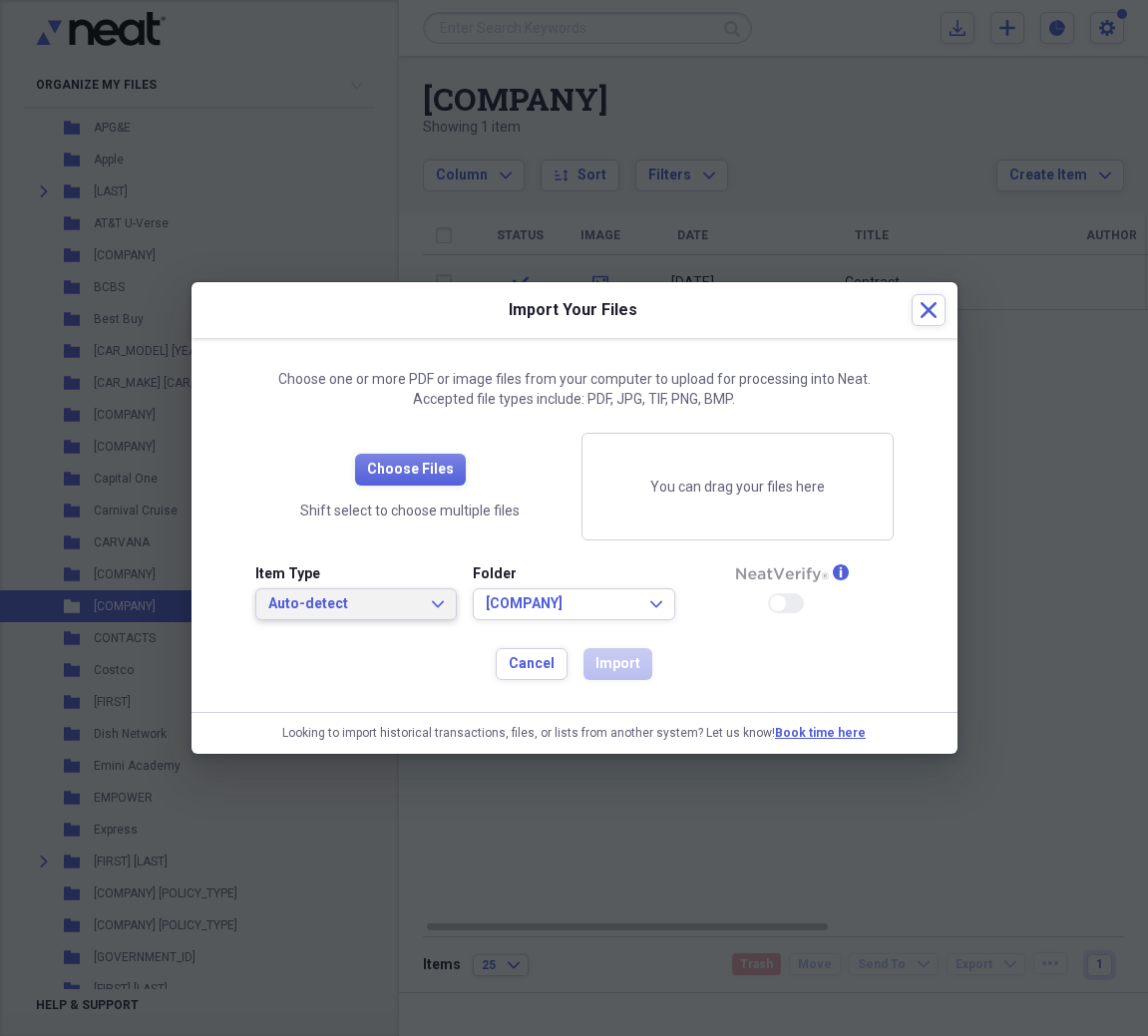 click 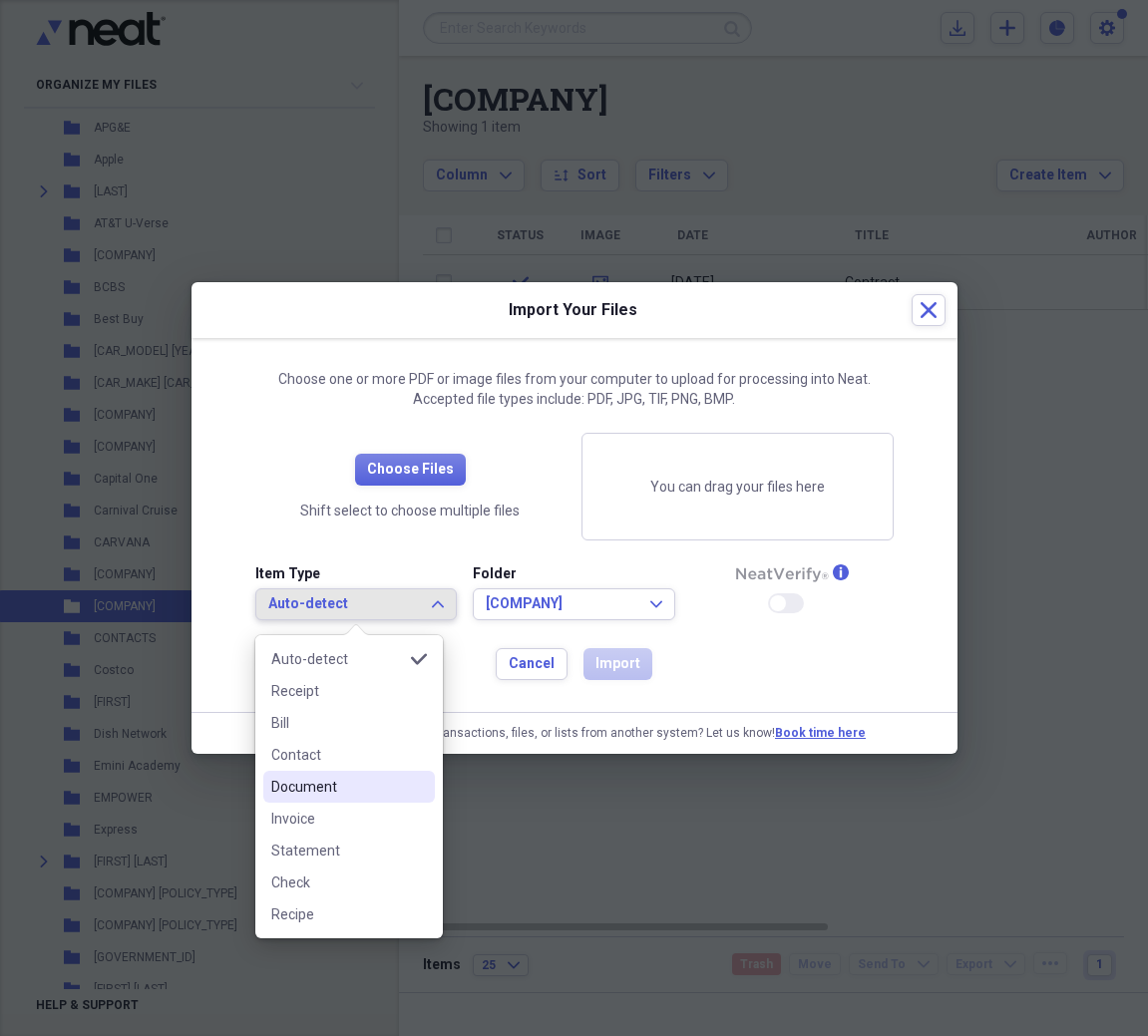 click on "Document" at bounding box center (337, 787) 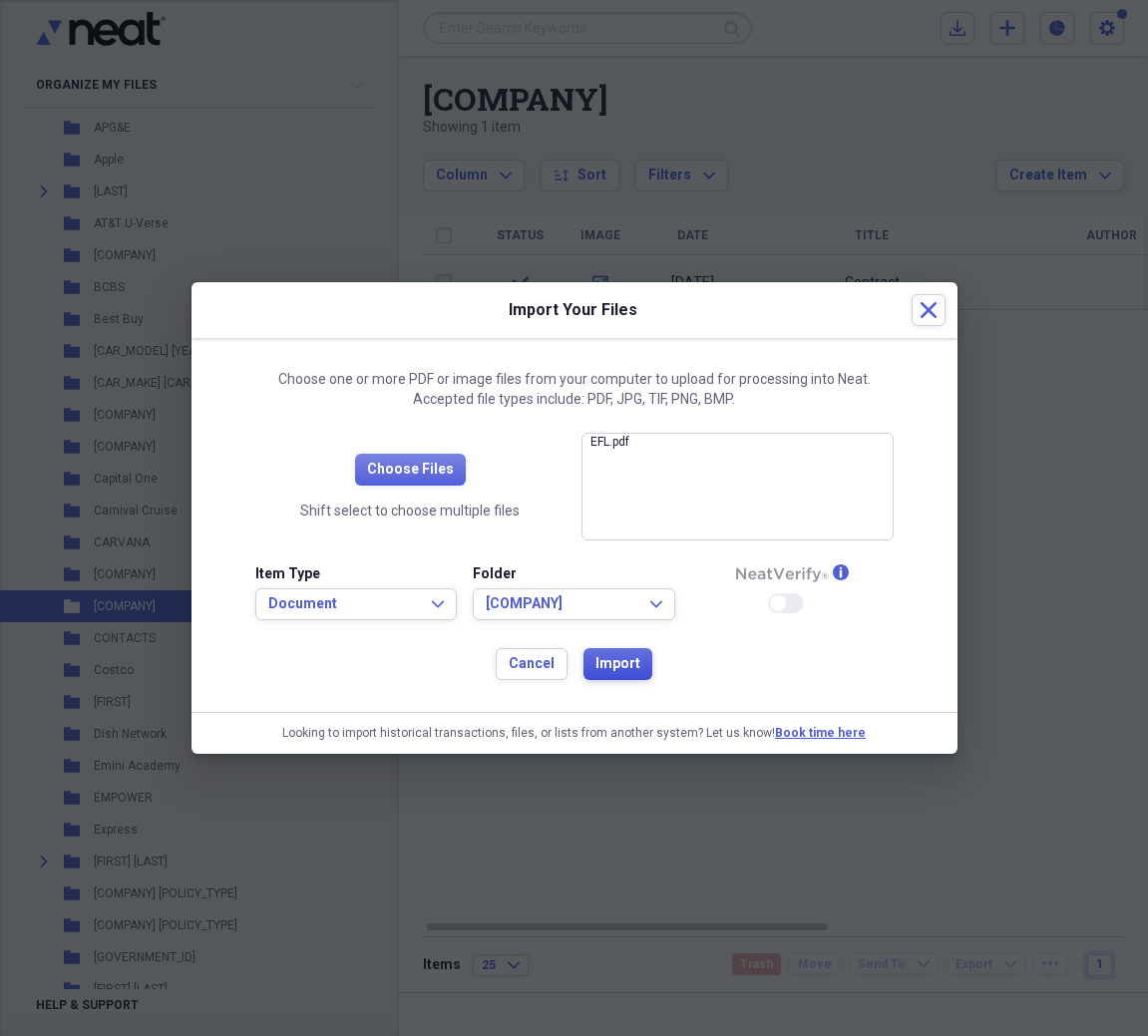 click on "Import" at bounding box center [617, 664] 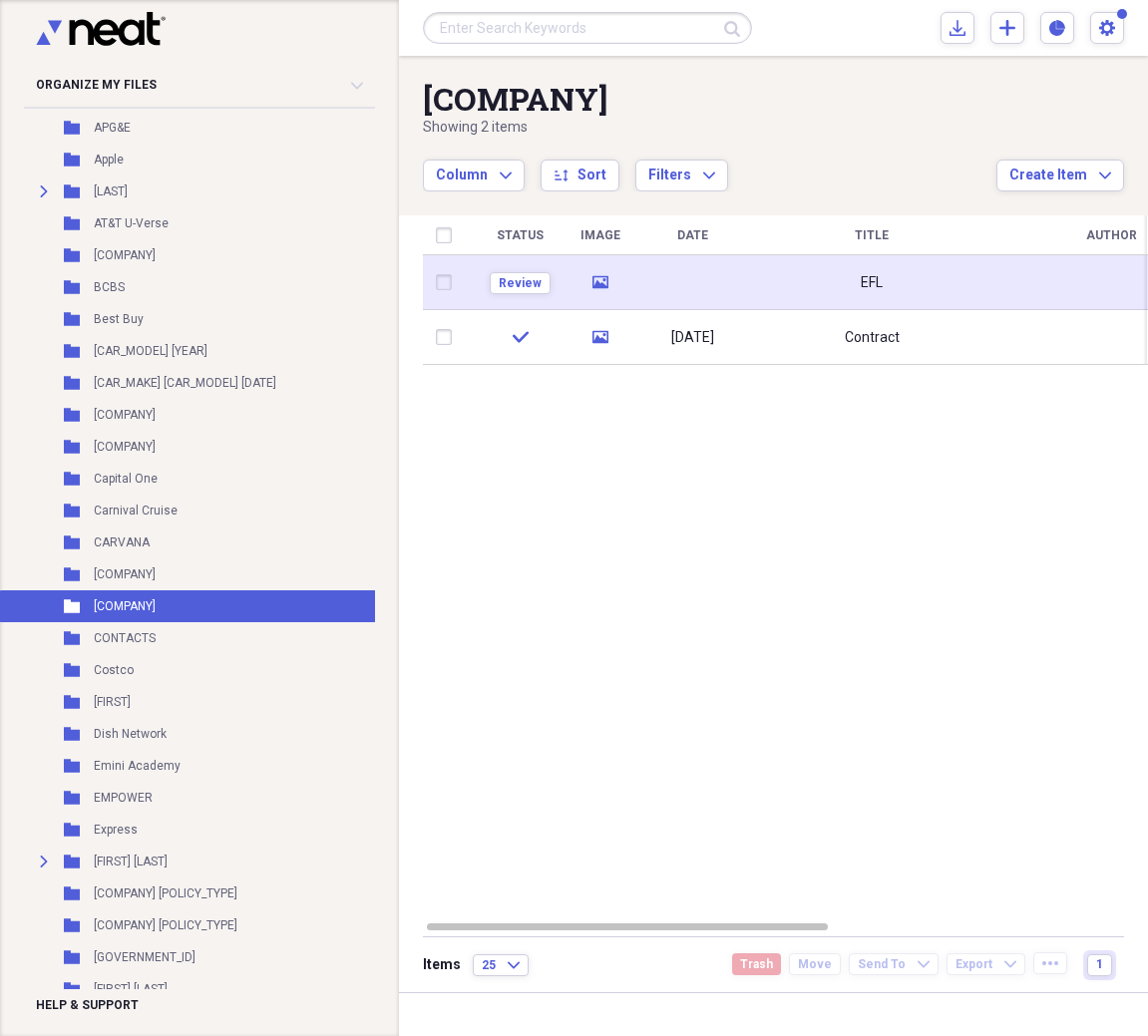 click on "EFL" at bounding box center [872, 282] 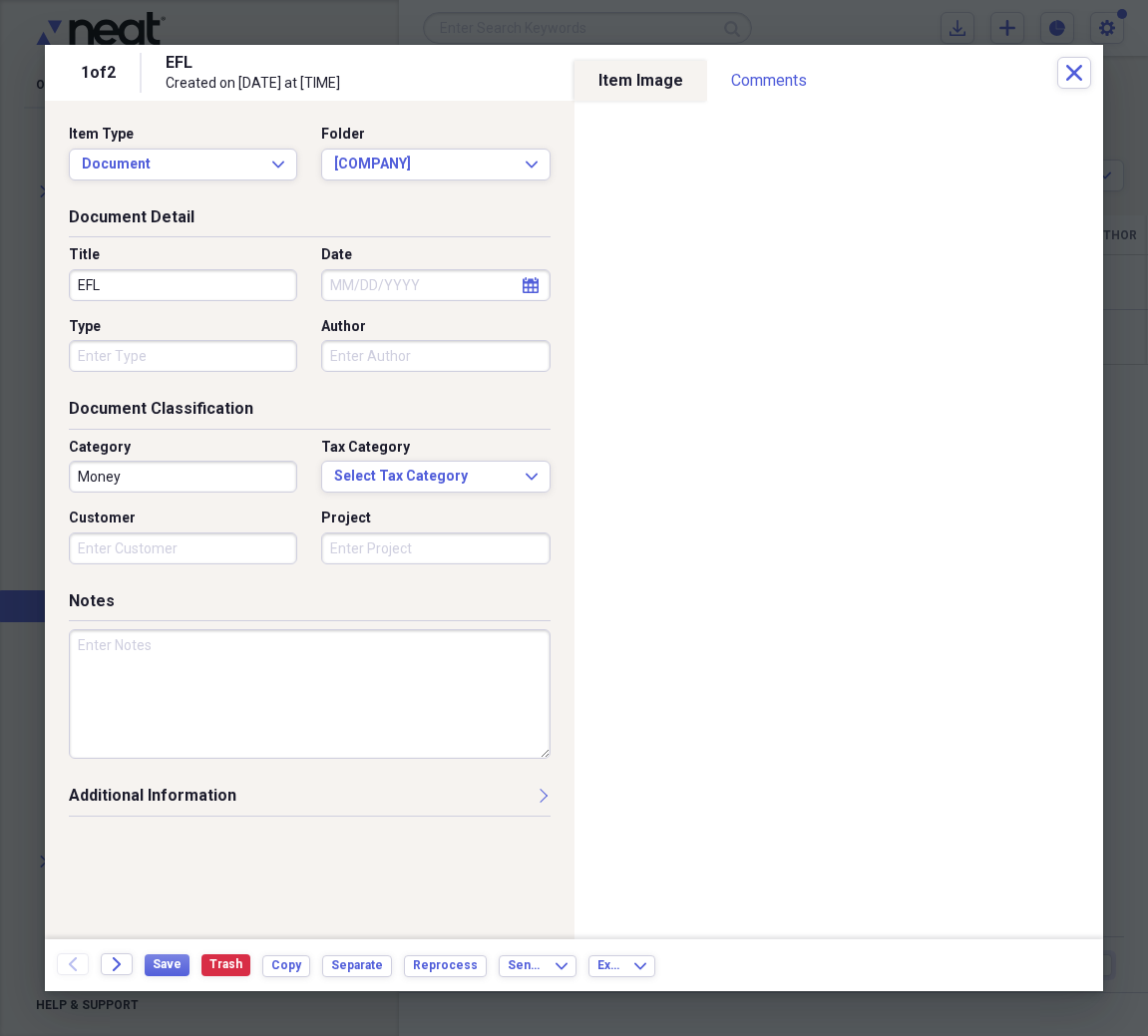 click 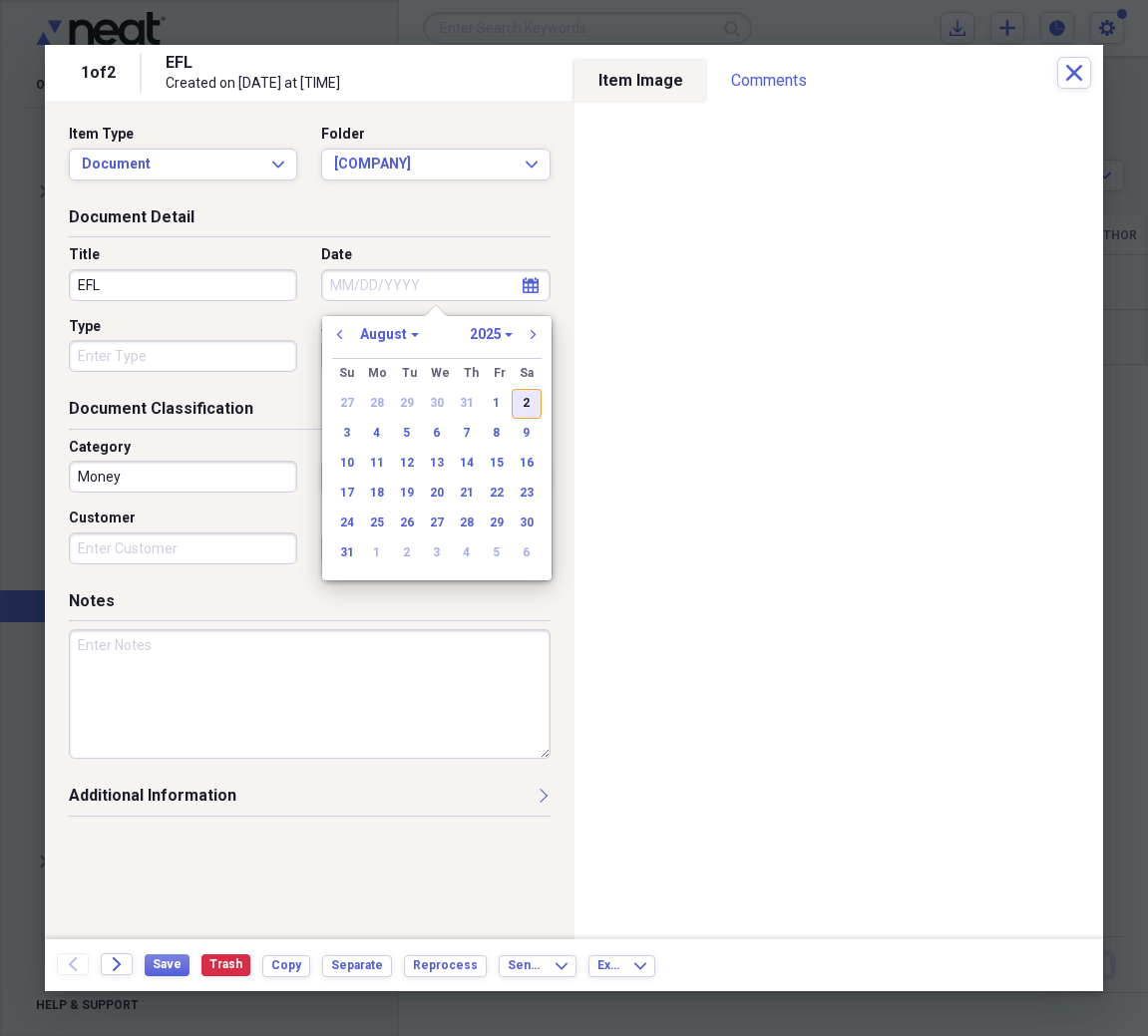 click on "2" at bounding box center (527, 404) 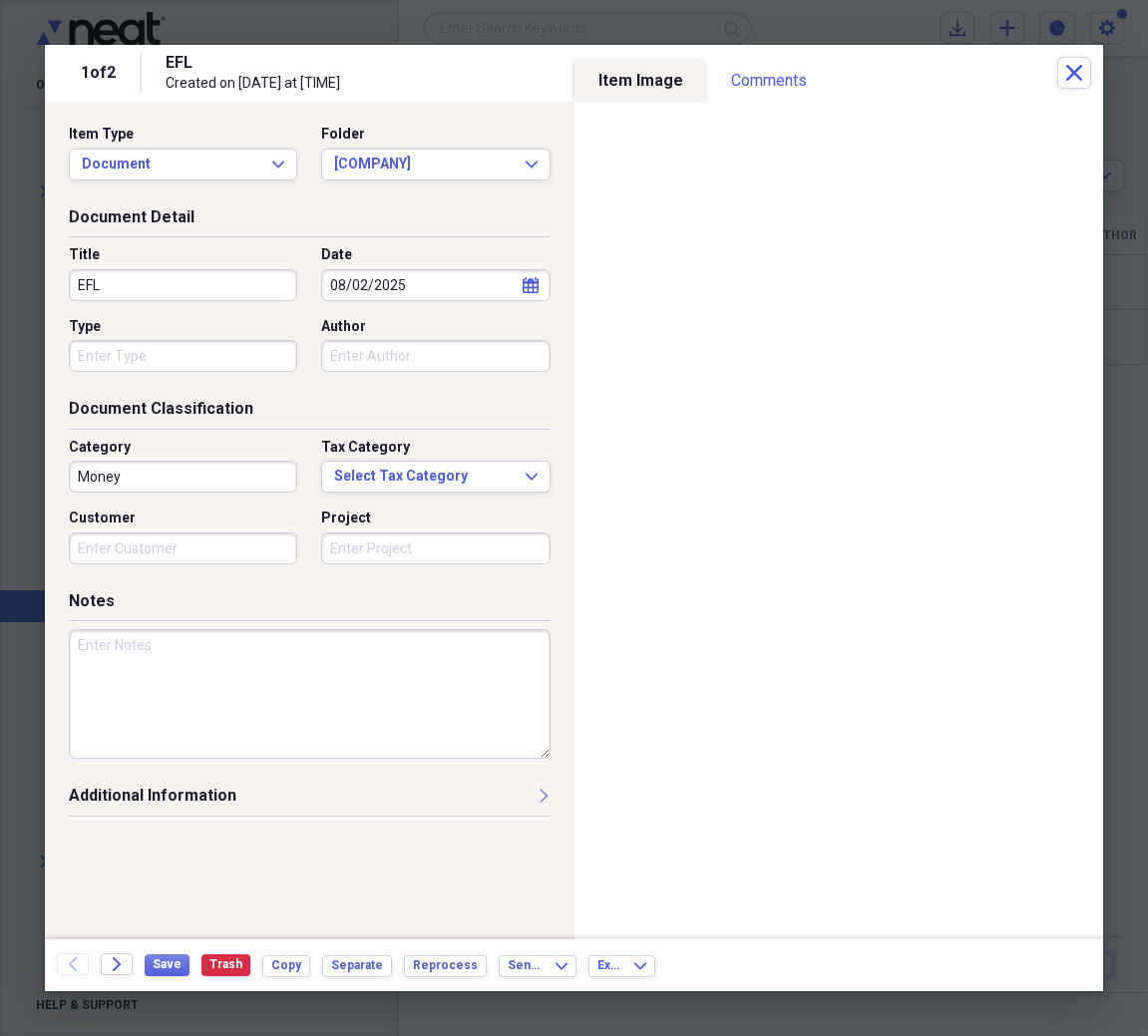 type on "08/02/2025" 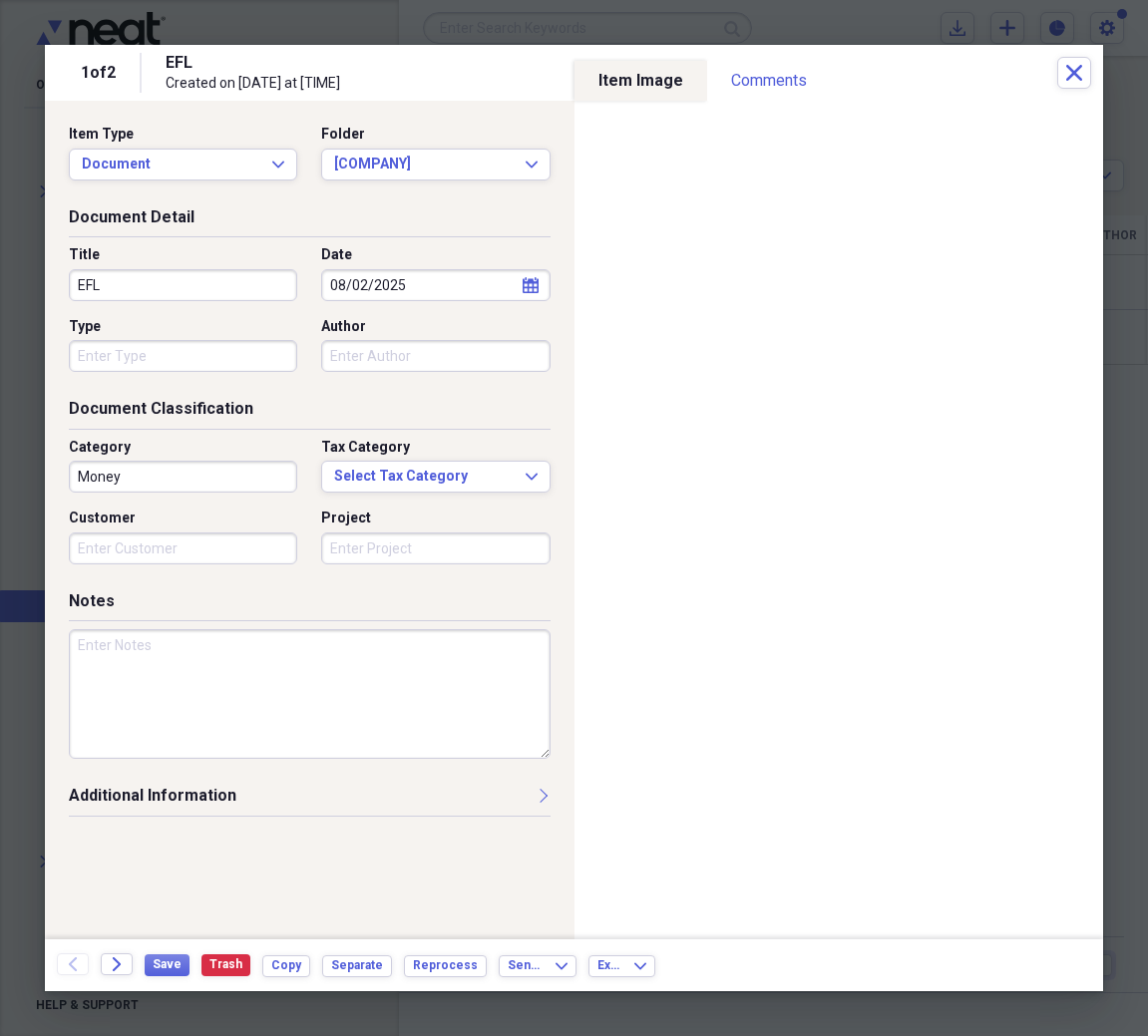 click on "EFL" at bounding box center (183, 285) 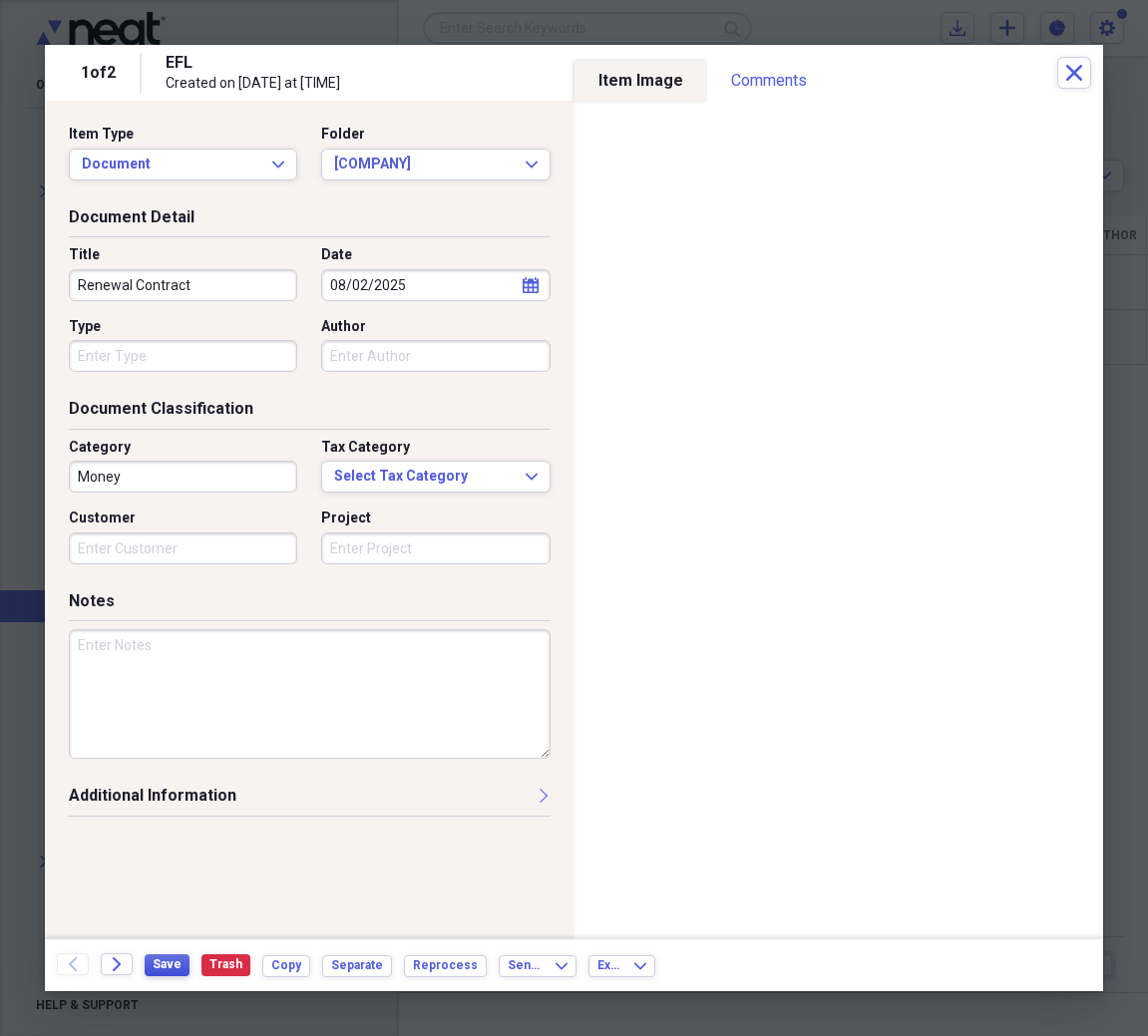 type on "Renewal Contract" 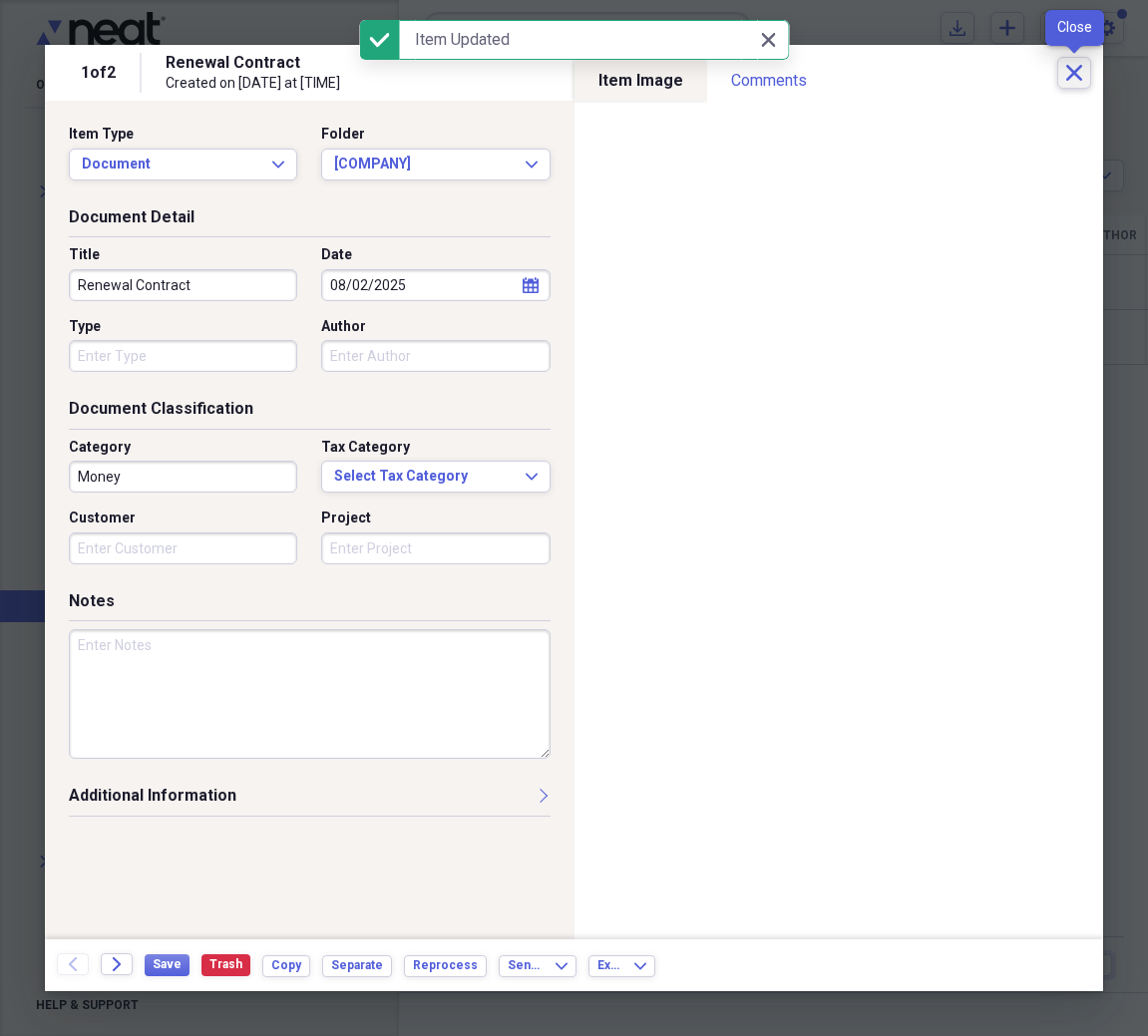 click on "Close" 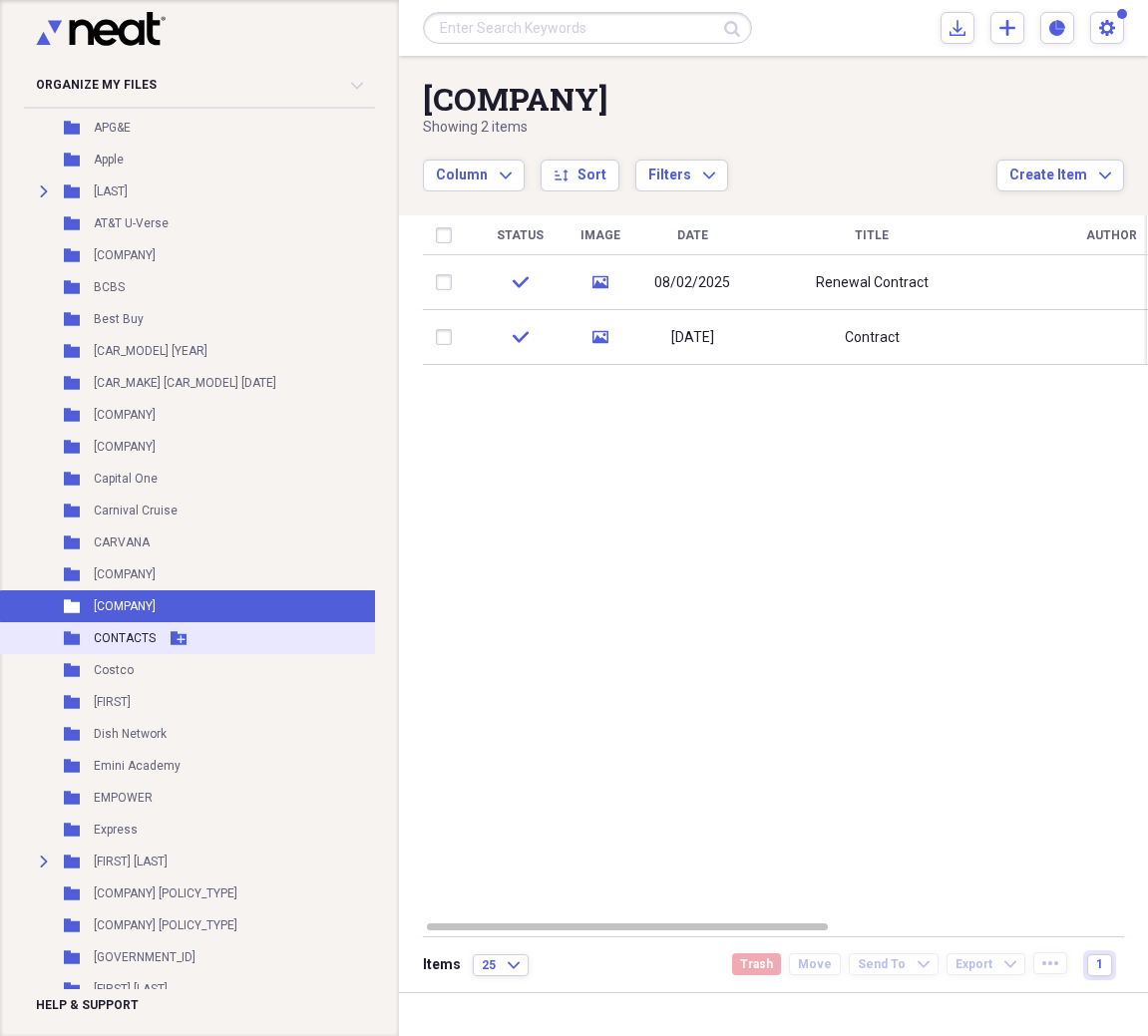 click on "CONTACTS" at bounding box center [125, 638] 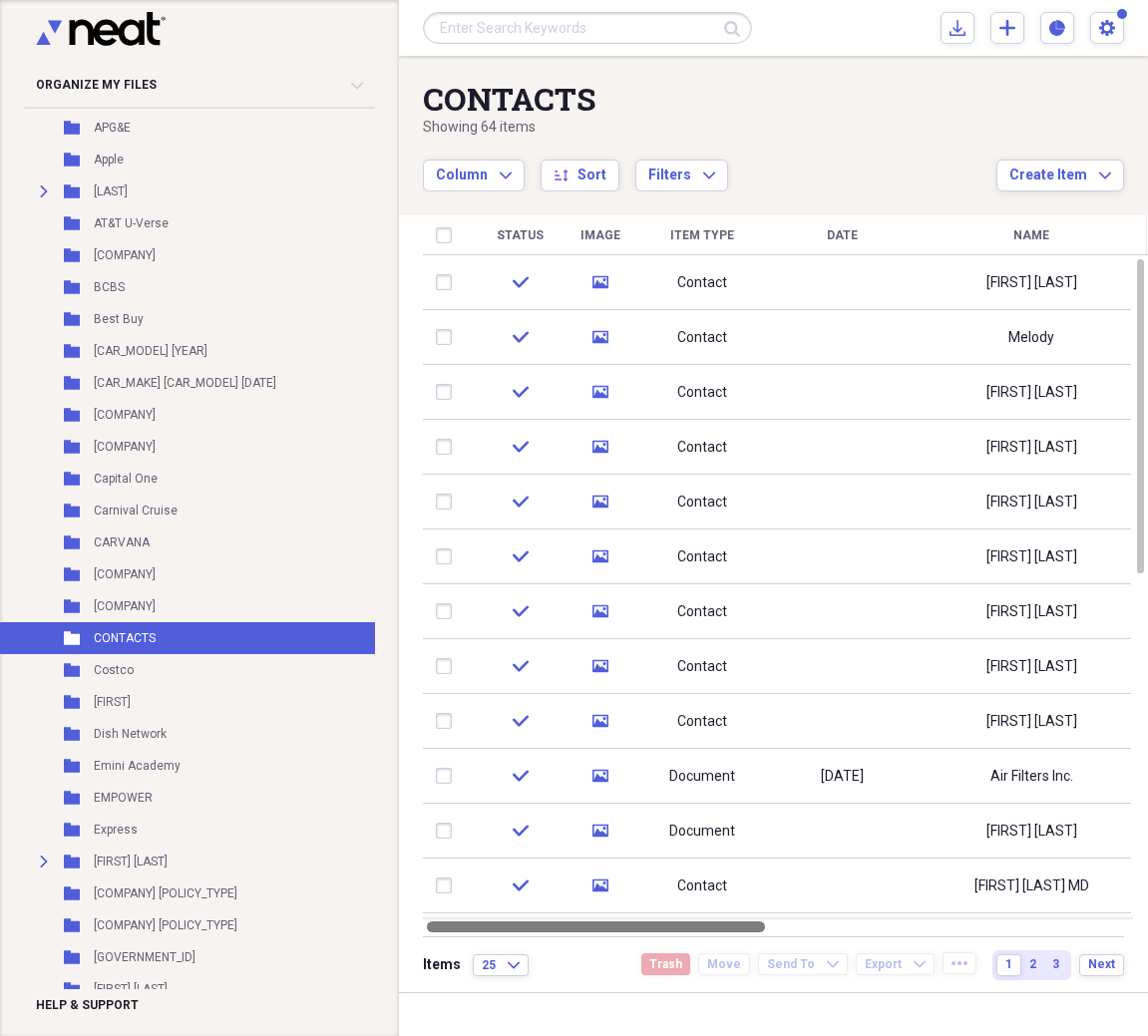 click at bounding box center (785, 926) 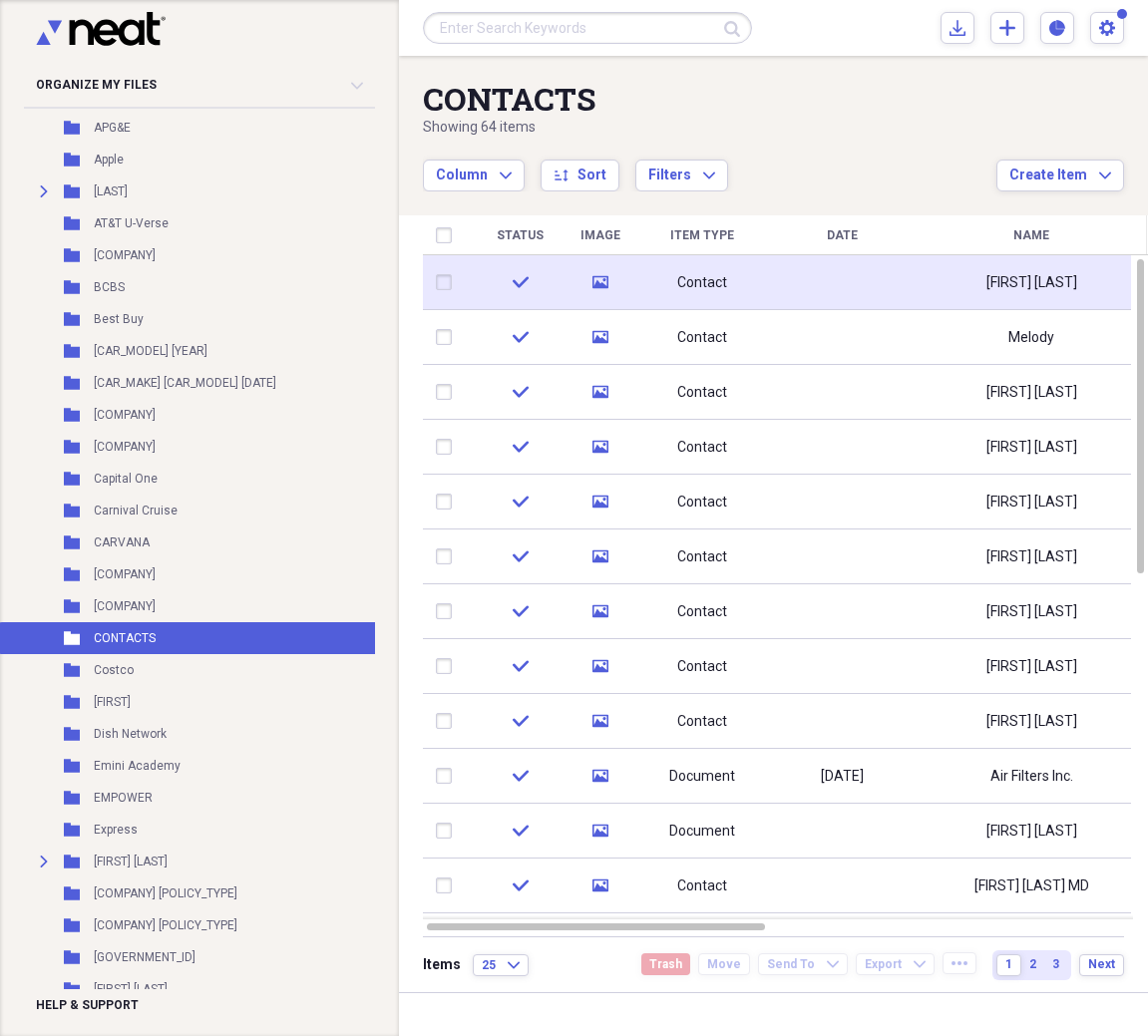 click on "[FIRST] [LAST]" at bounding box center (1031, 283) 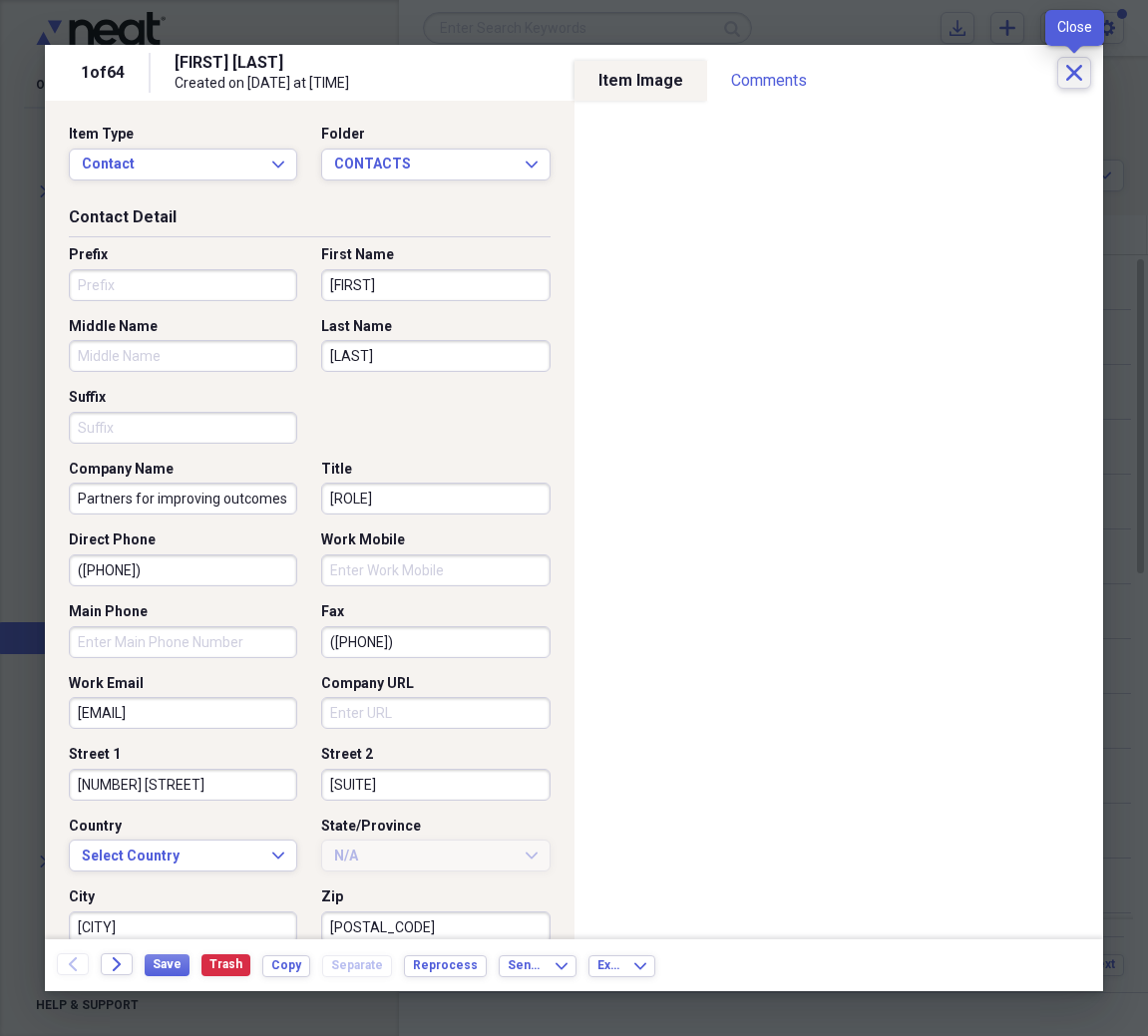 click 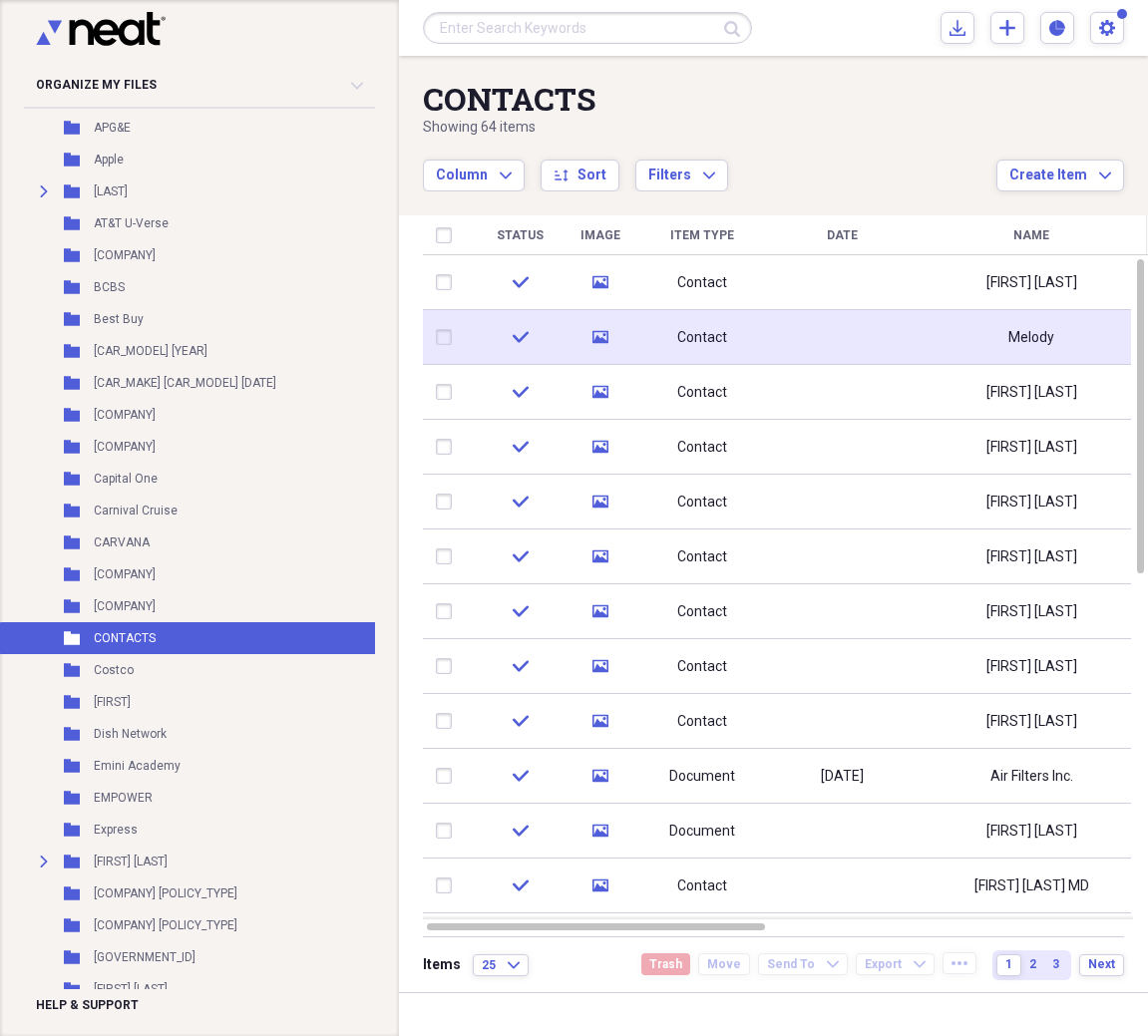 click on "Melody" at bounding box center (1031, 338) 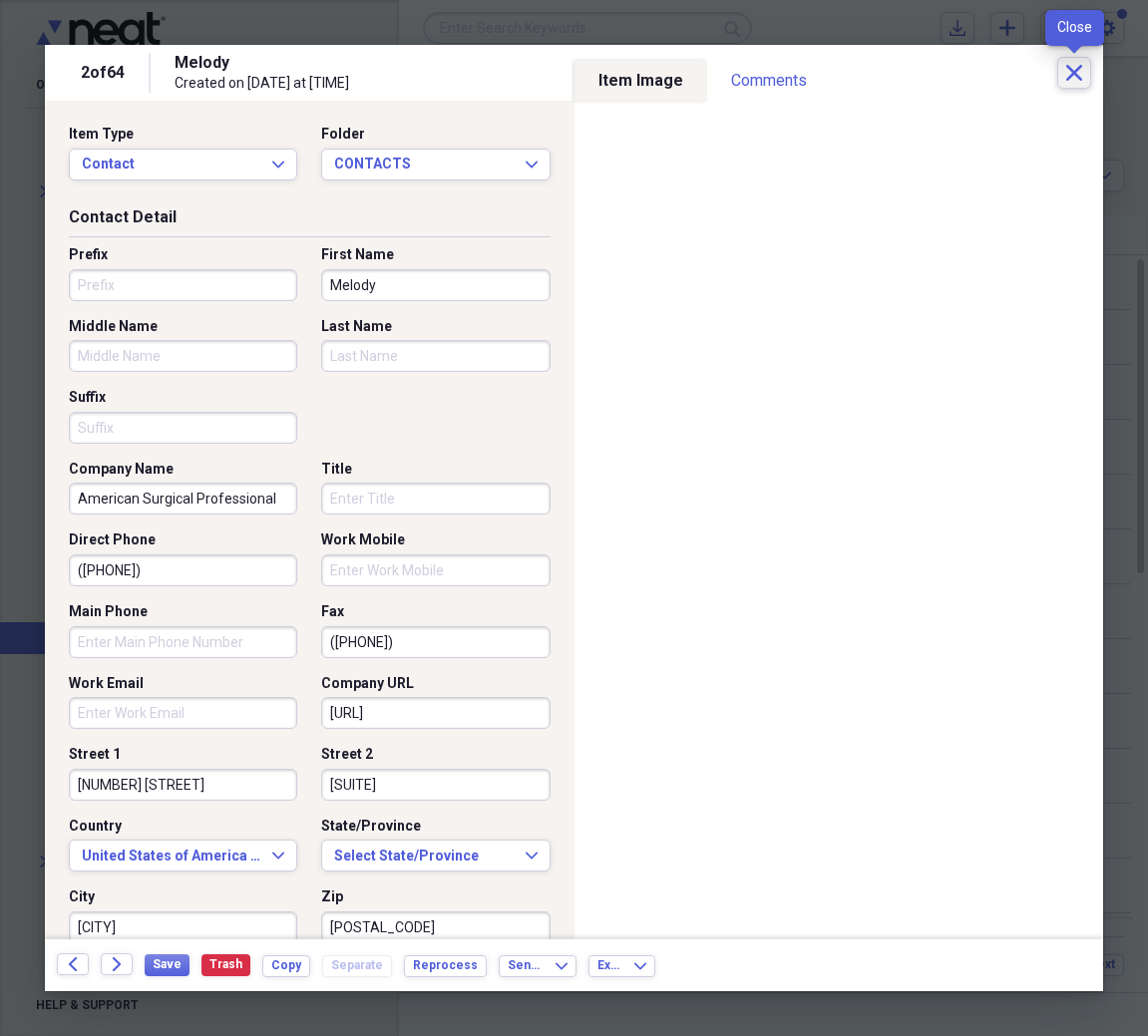 click 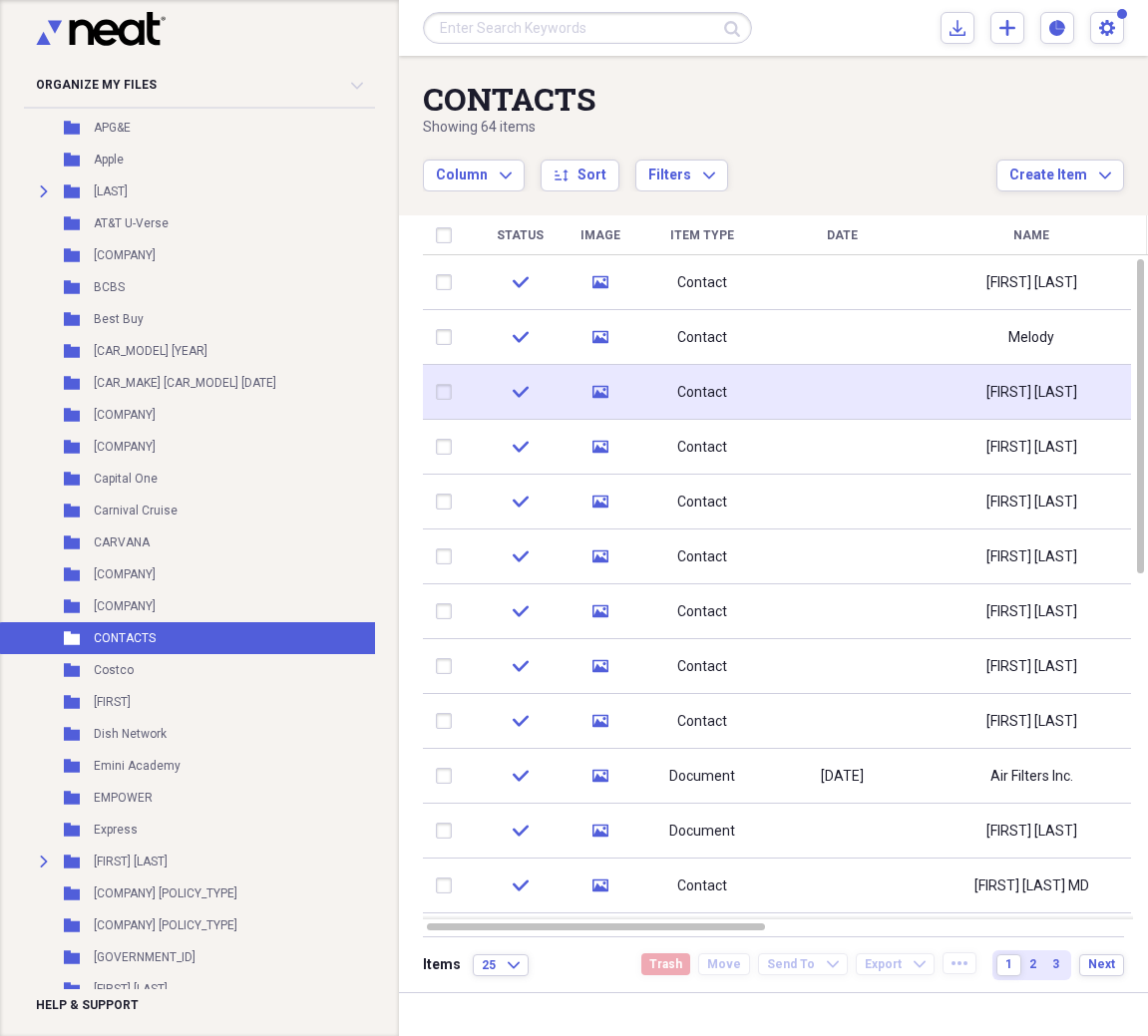 click on "[FIRST] [LAST]" at bounding box center [1031, 393] 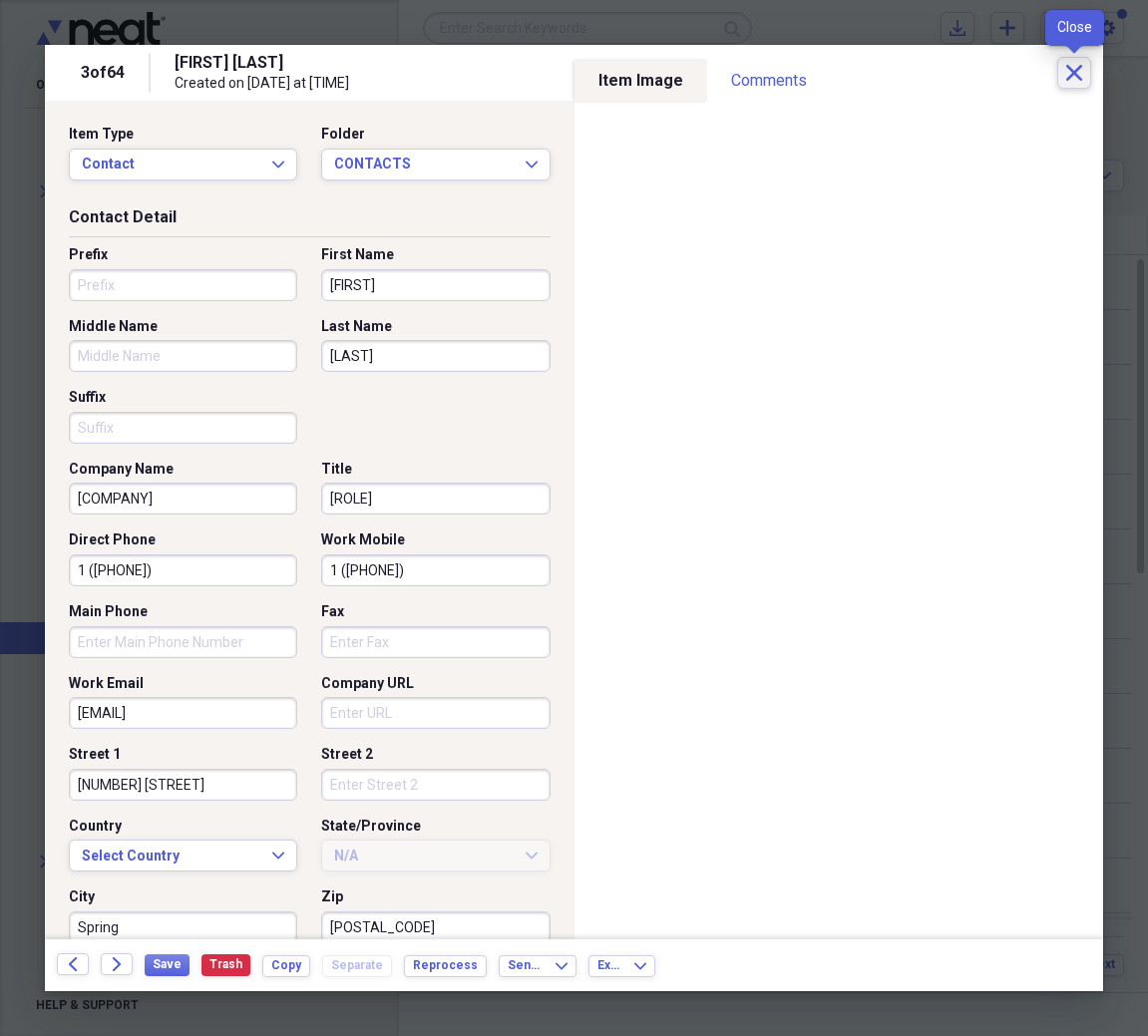 click 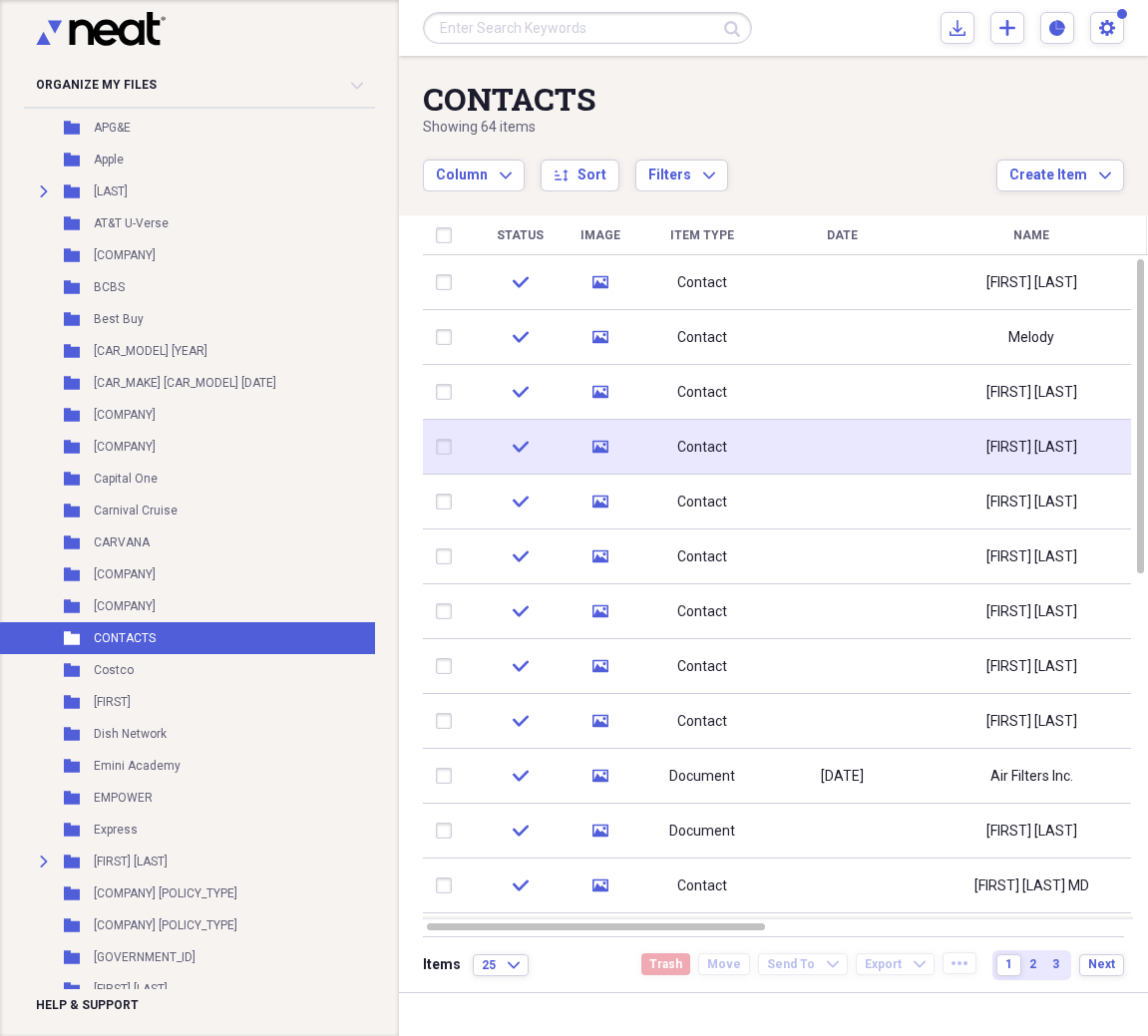 click on "[FIRST] [LAST]" at bounding box center [1031, 448] 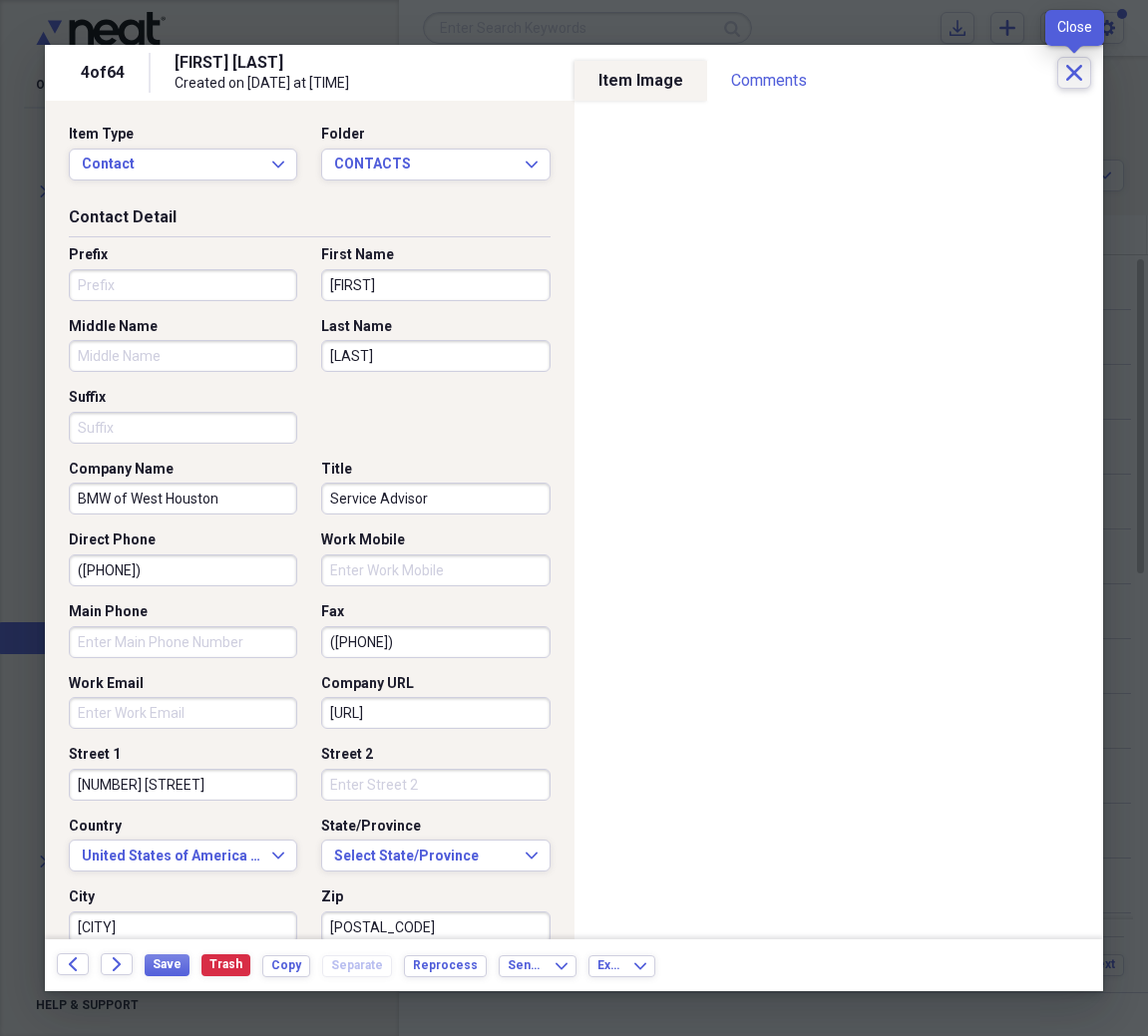 click 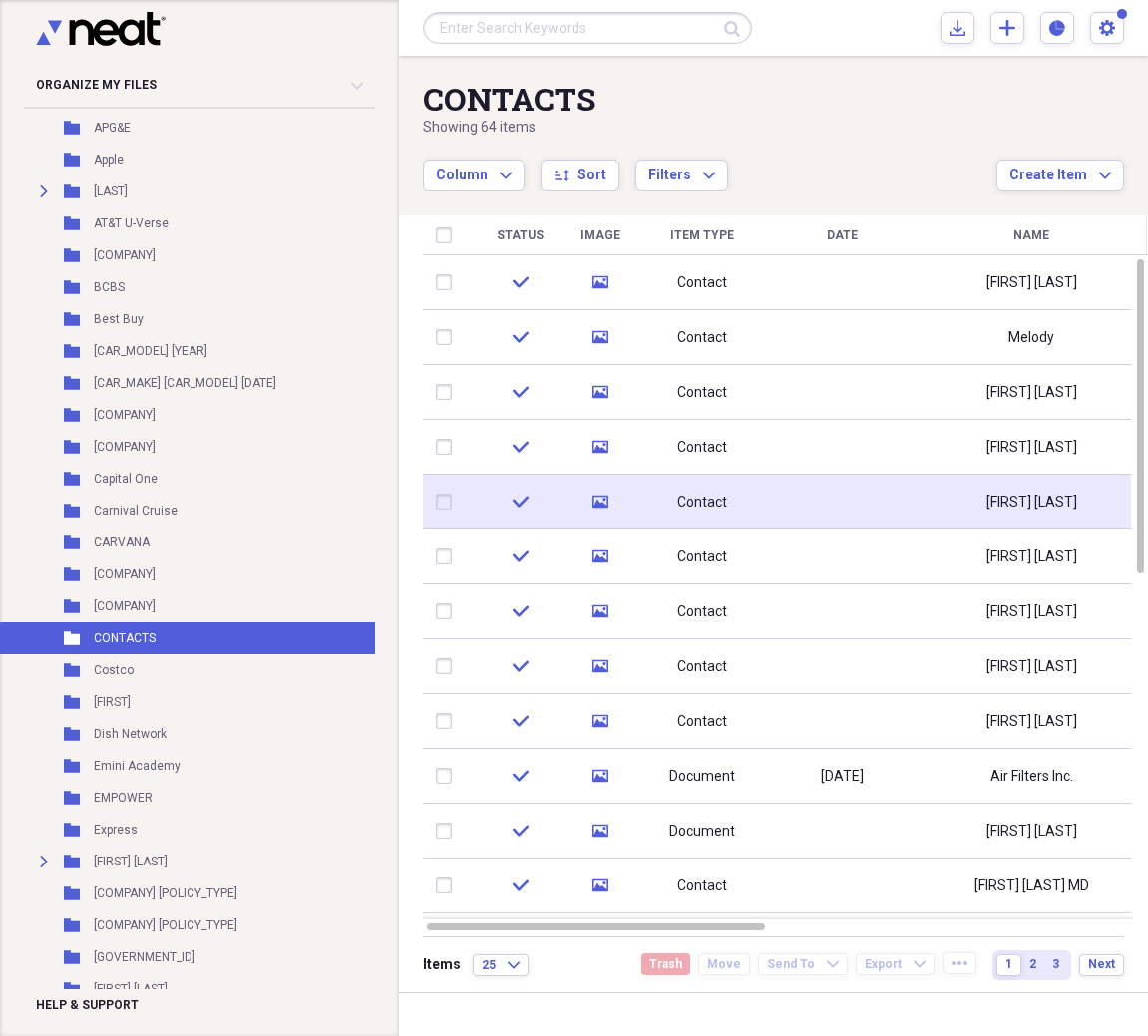 click on "[FIRST] [LAST]" at bounding box center (1031, 503) 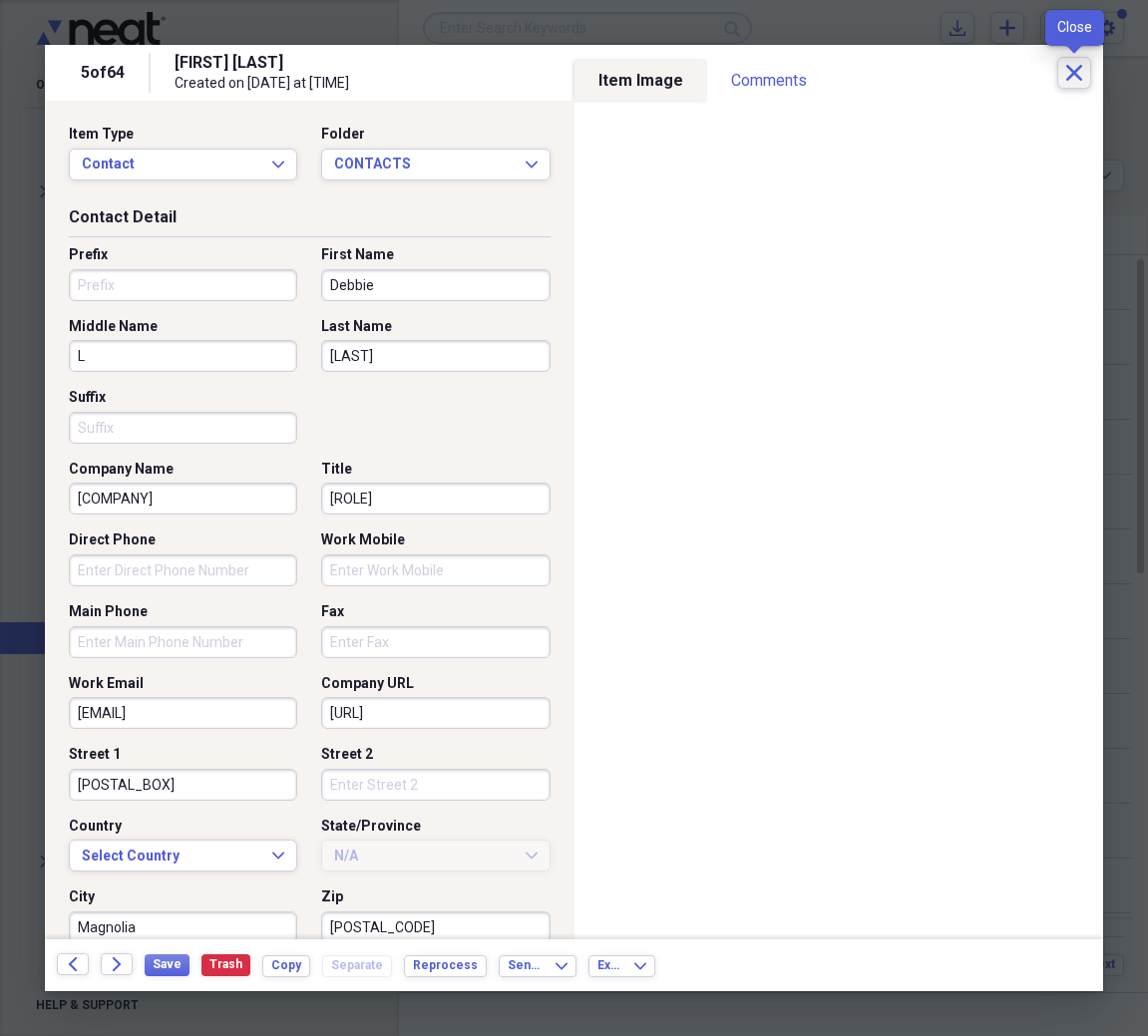 click on "Close" 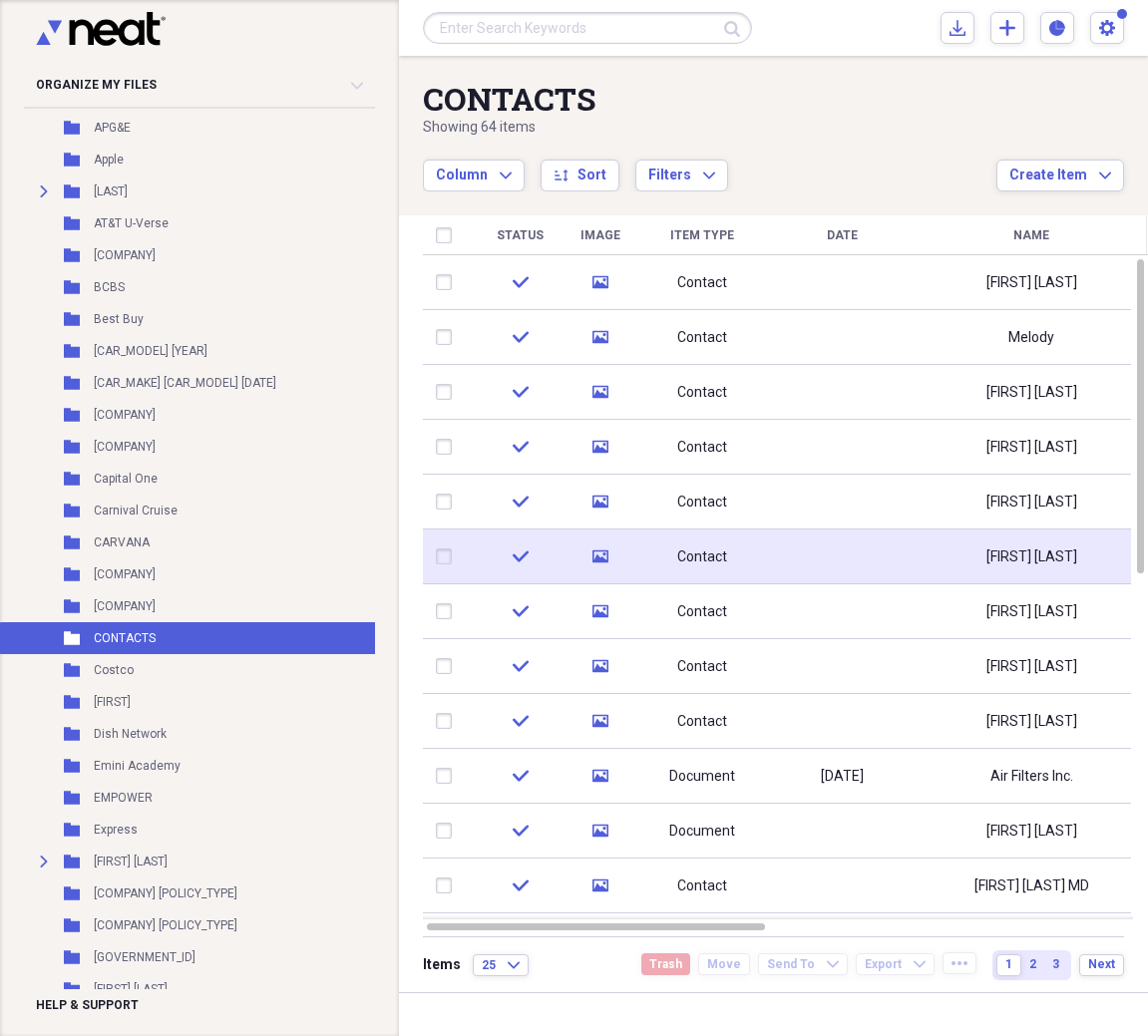 click on "[FIRST] [LAST]" at bounding box center (1031, 557) 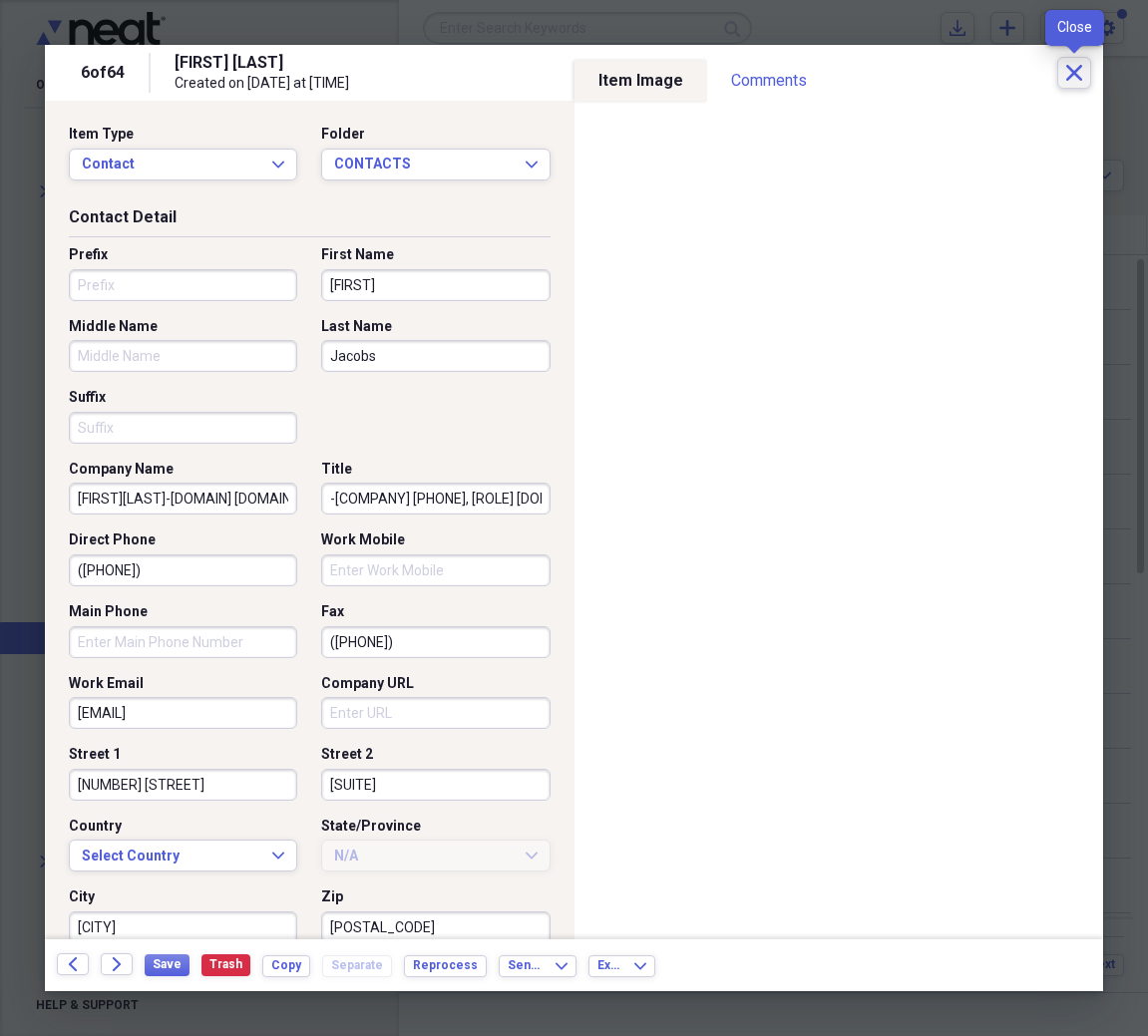 click 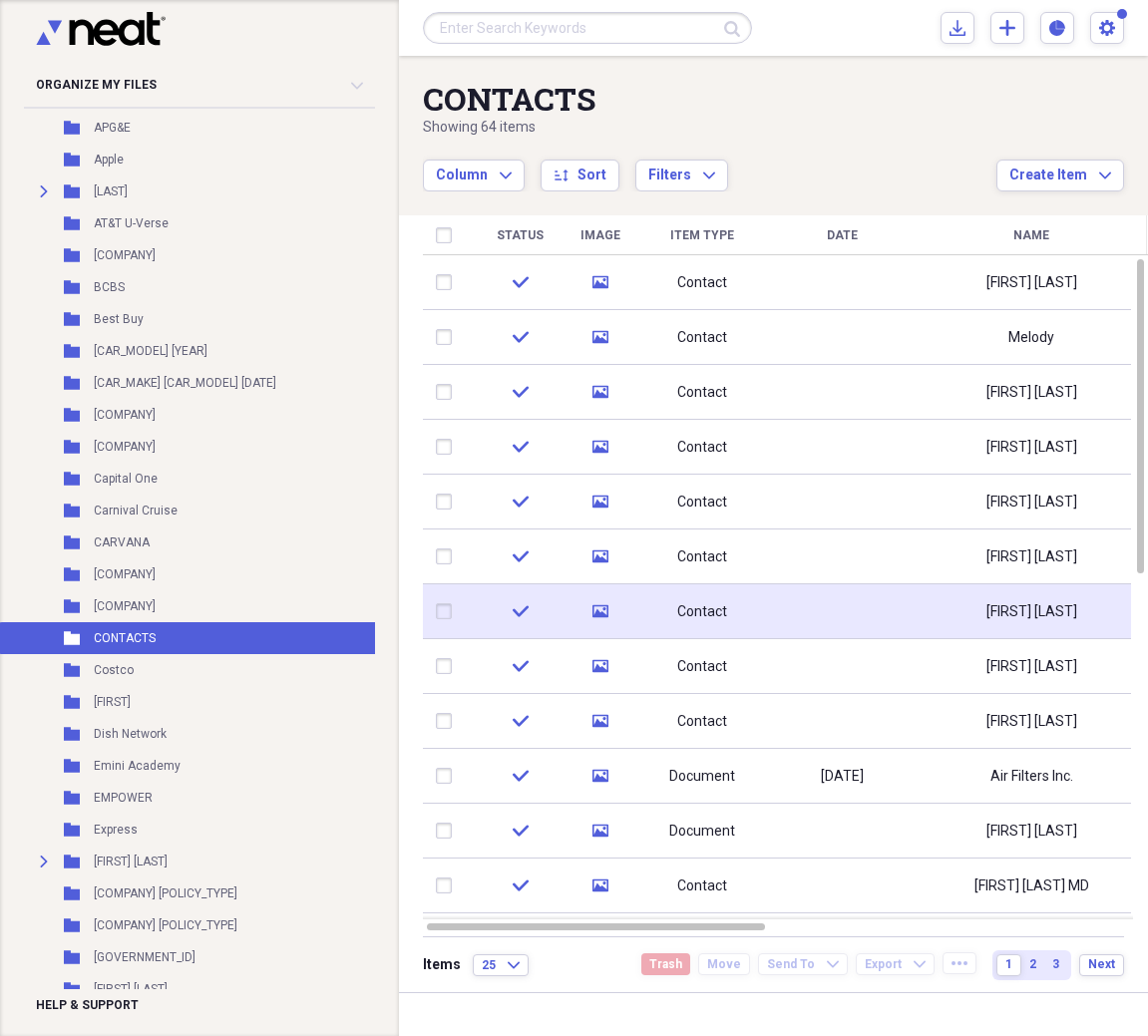 click on "[FIRST] [LAST]" at bounding box center (1031, 612) 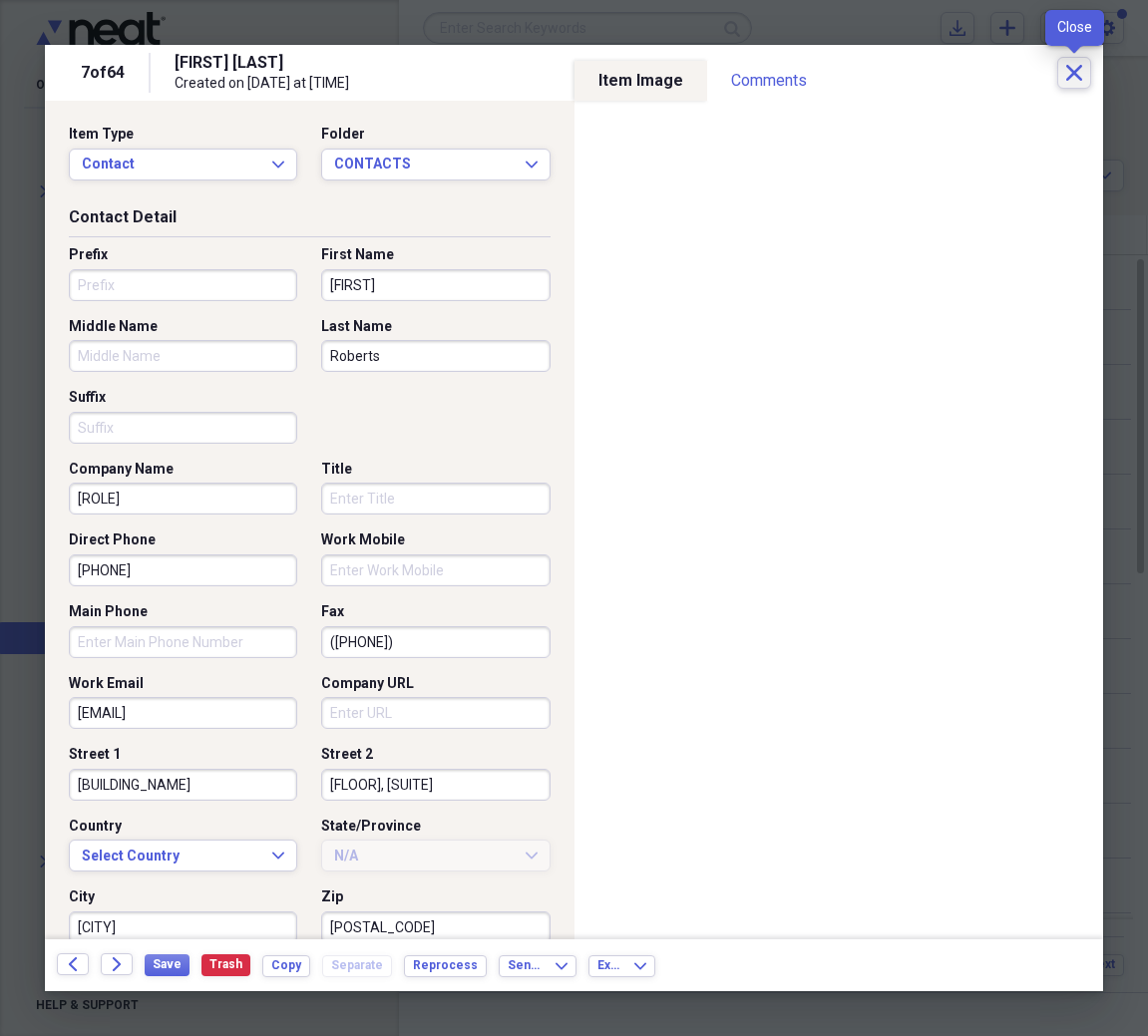 click 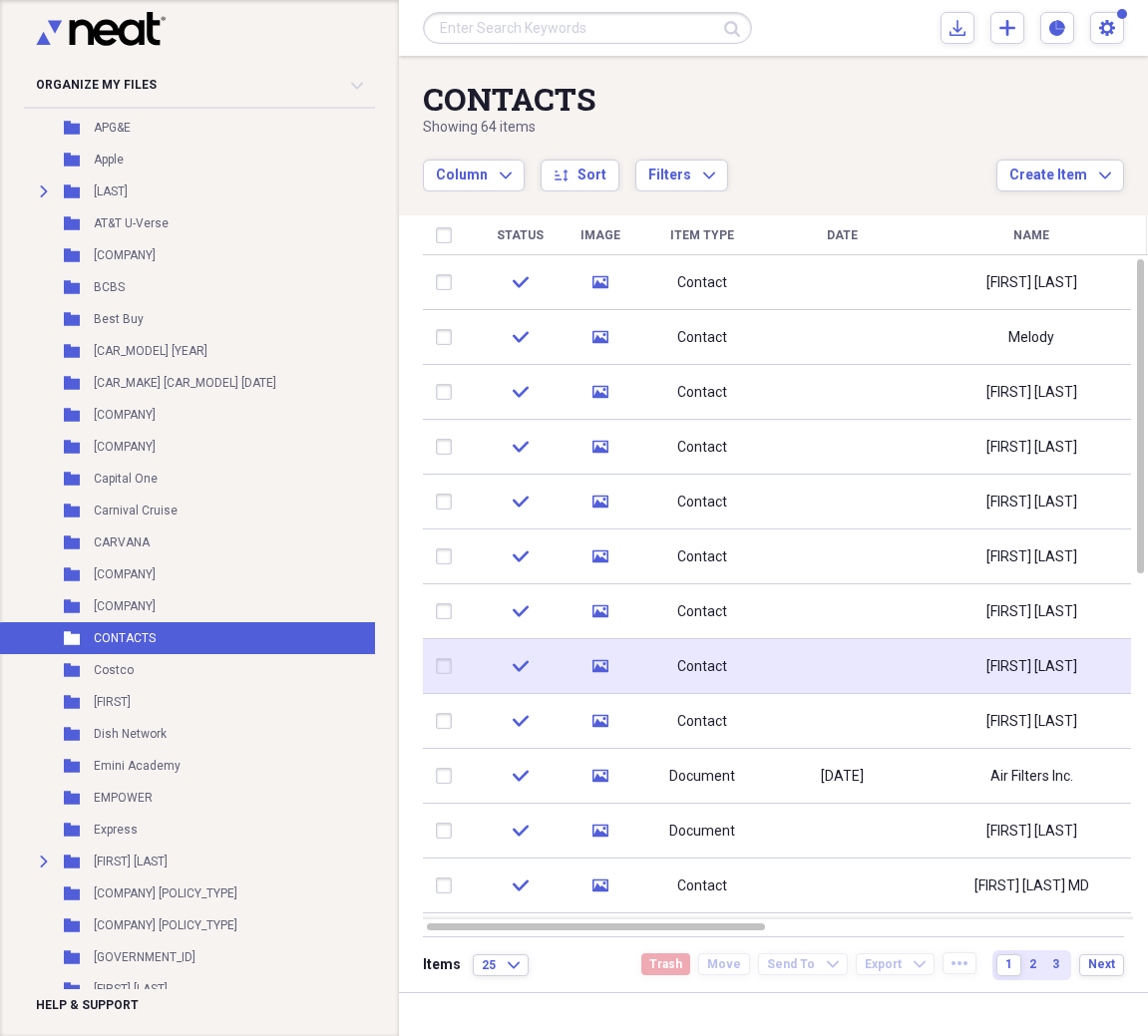 click on "[FIRST] [LAST]" at bounding box center (1031, 667) 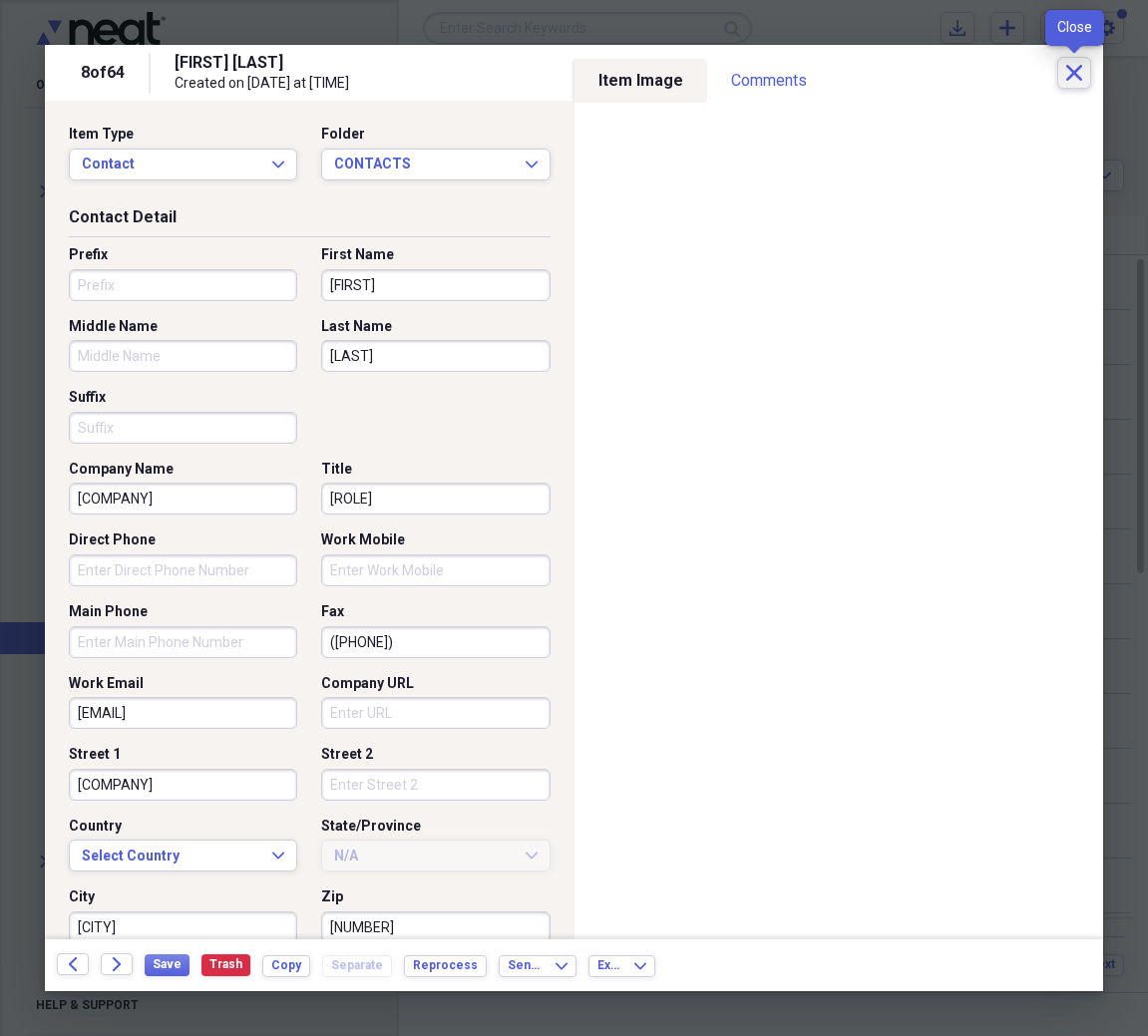 click on "Close" 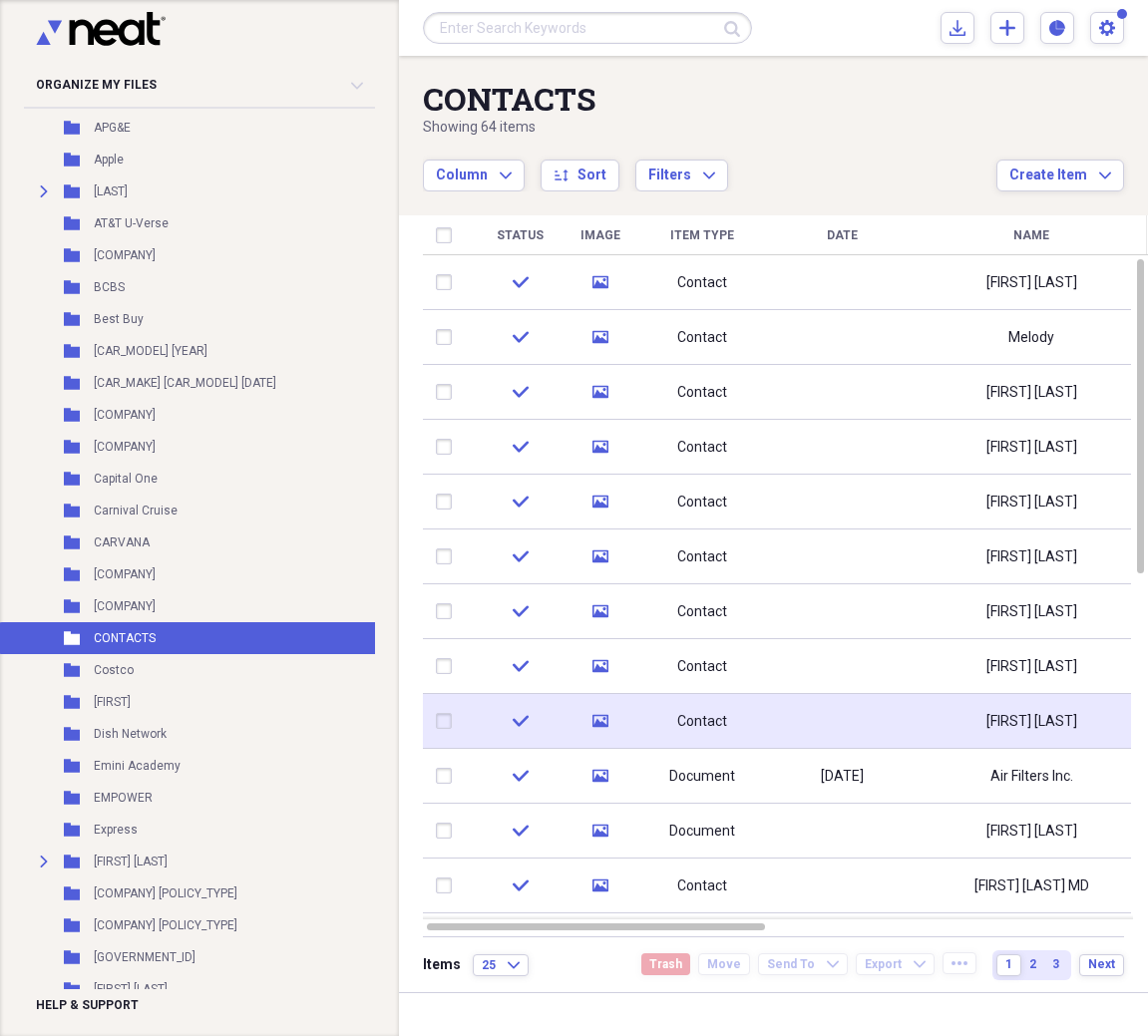 click on "[FIRST] [LAST]" at bounding box center [1031, 722] 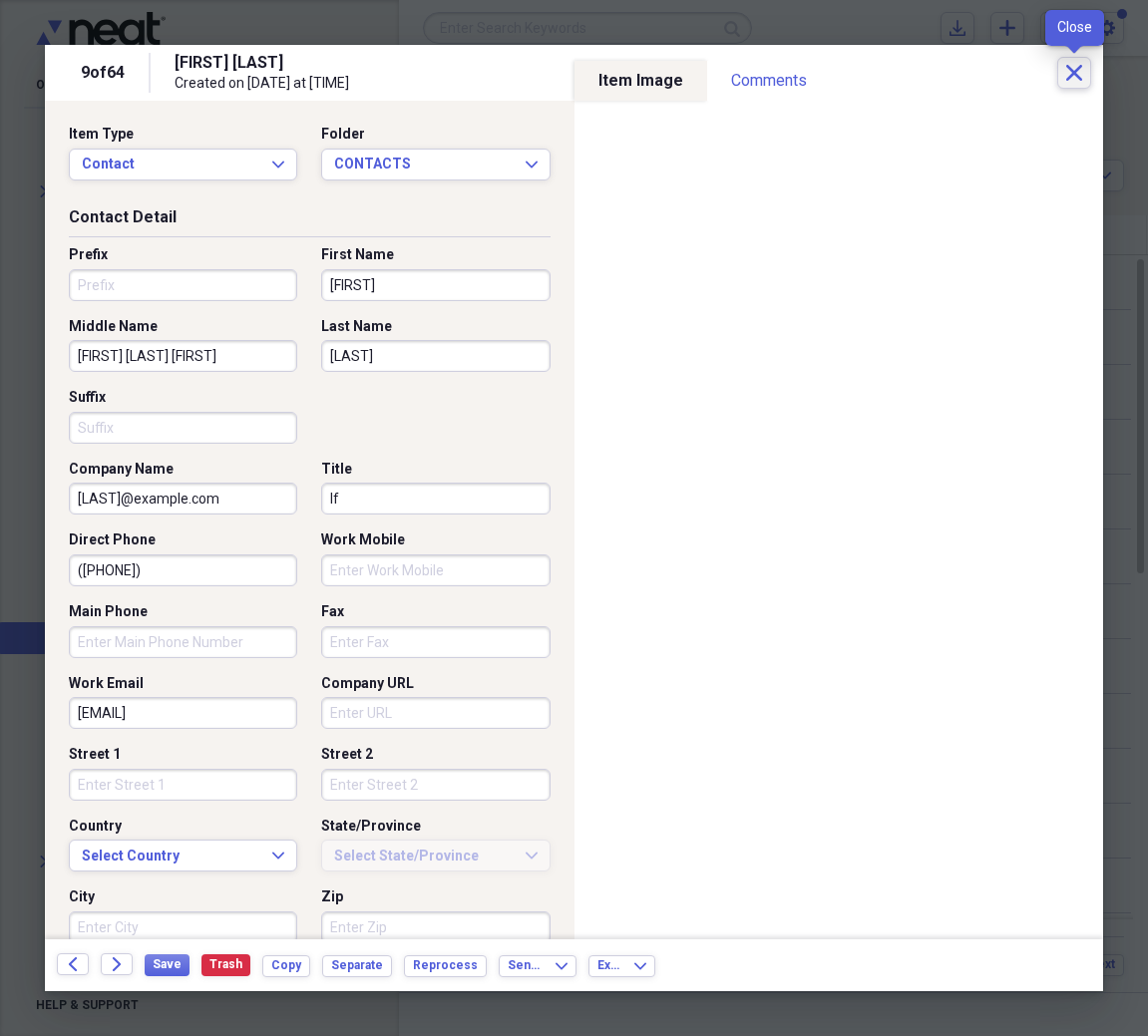 click on "Close" 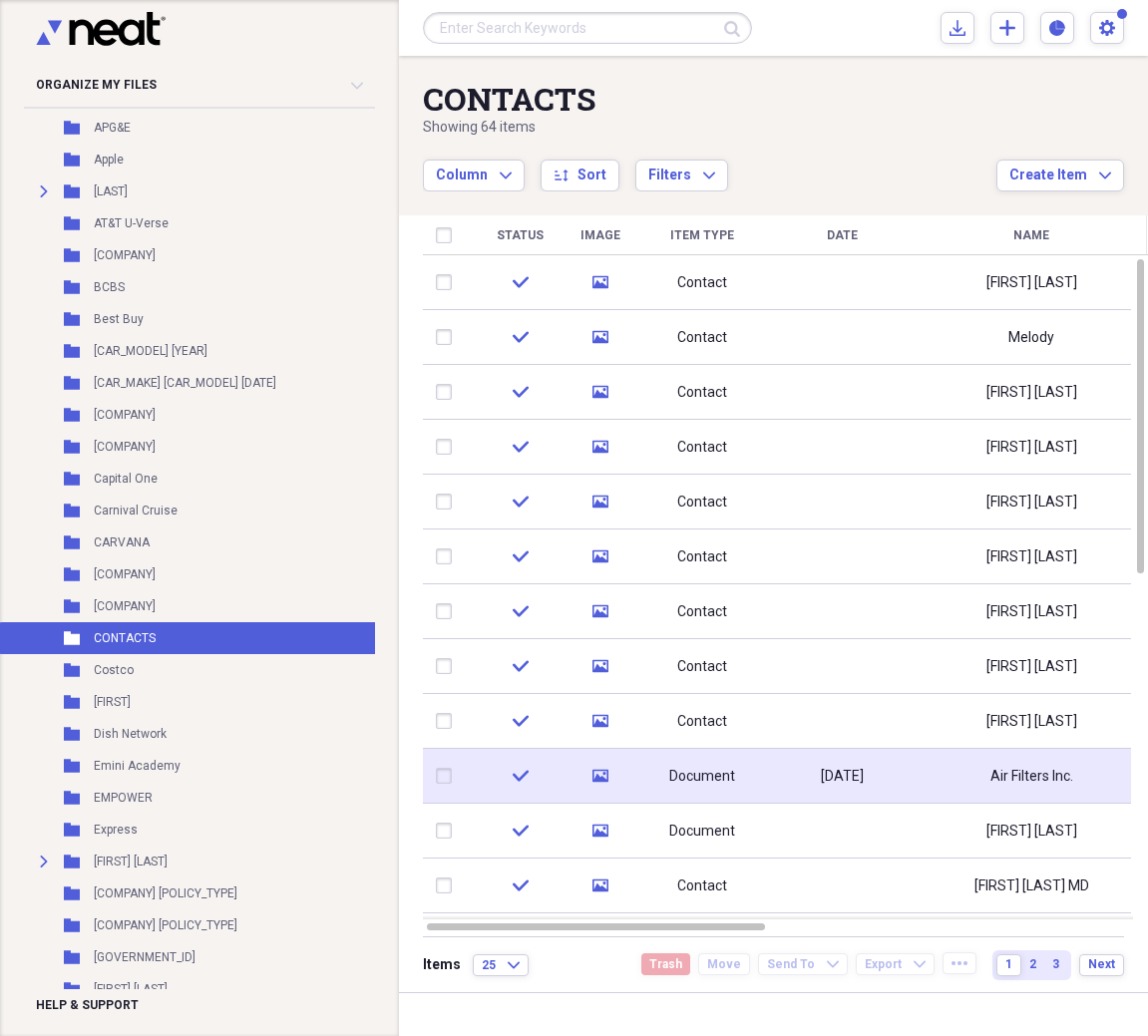 click on "Air Filters Inc." at bounding box center (1031, 777) 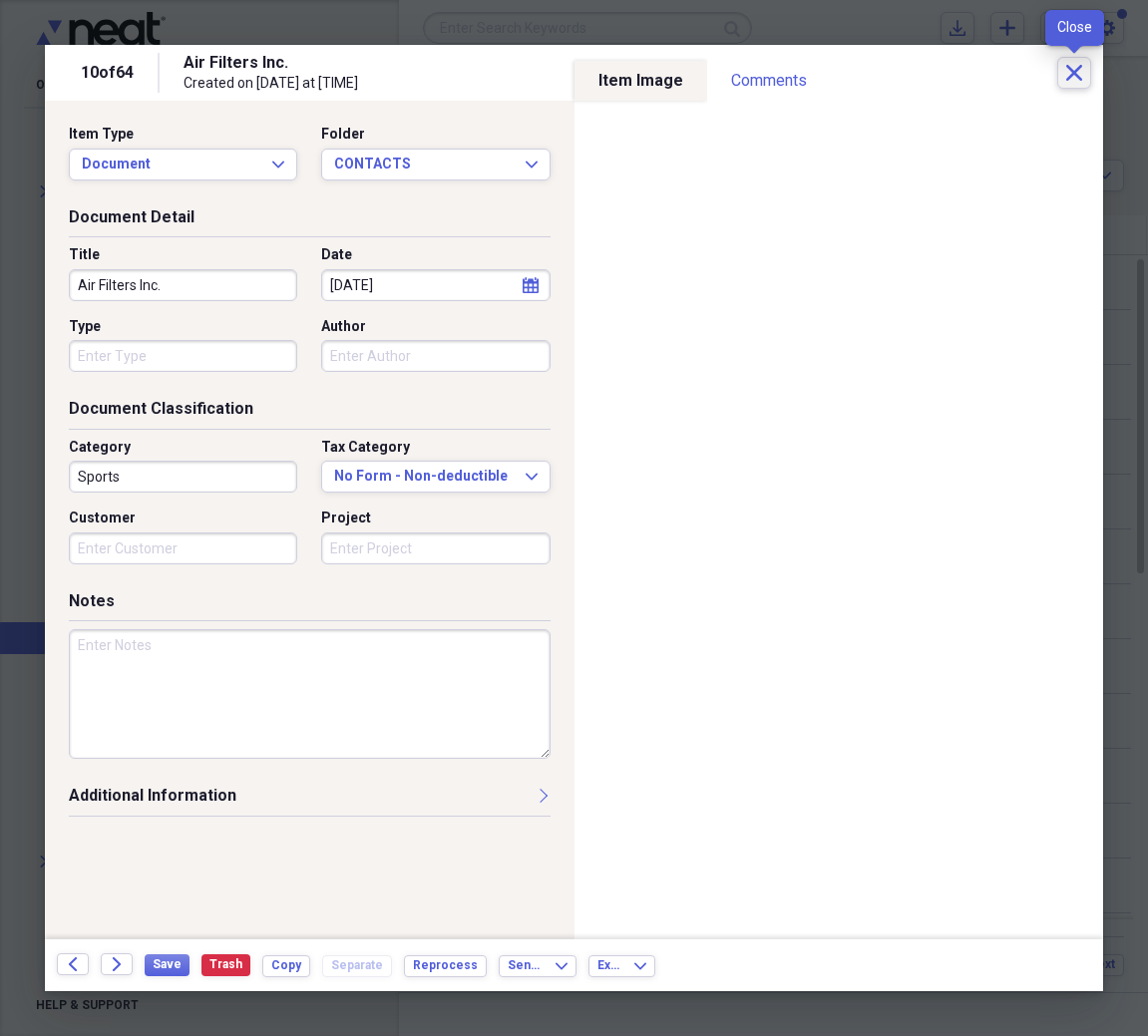 click 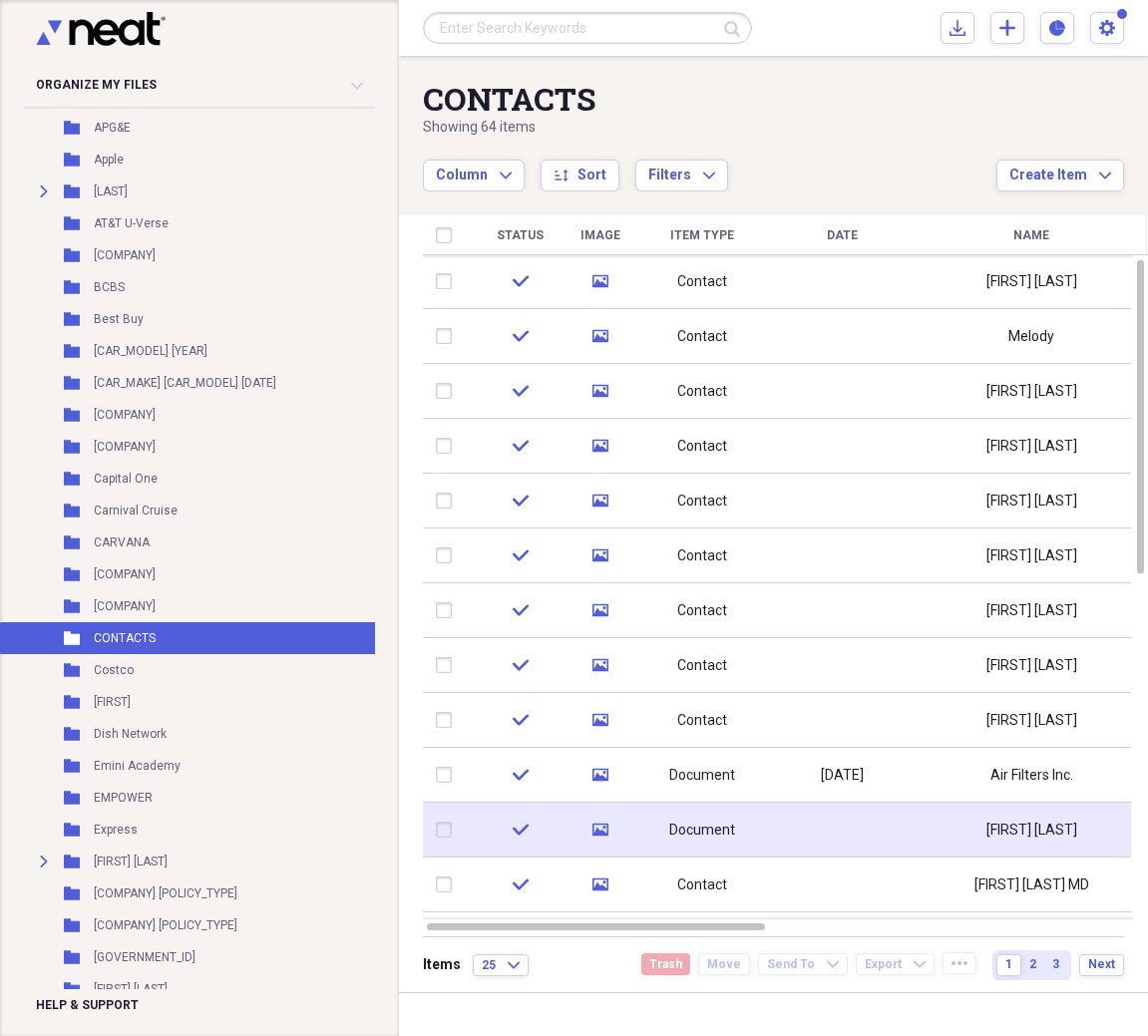 click on "[FIRST] [LAST]" at bounding box center [1031, 831] 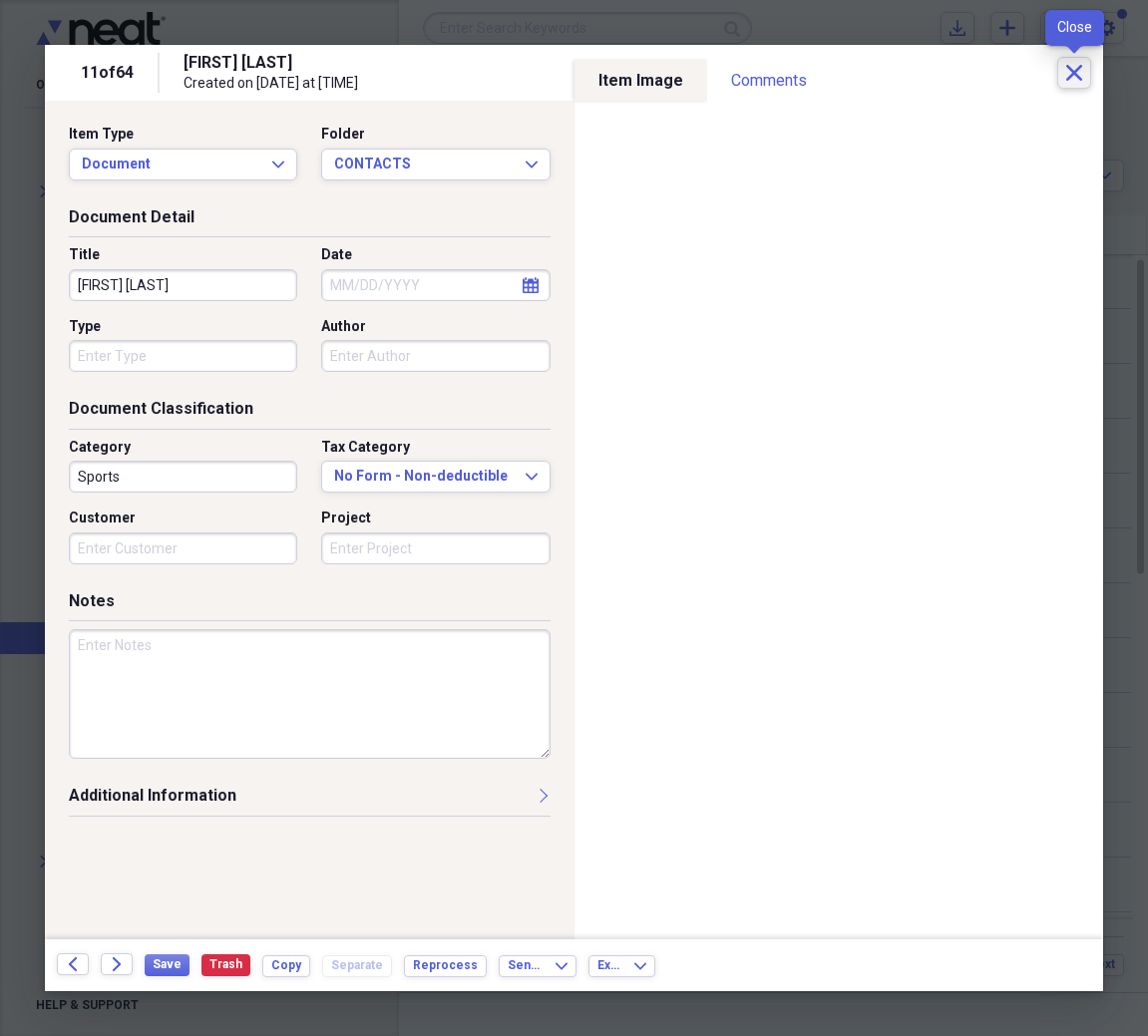 click 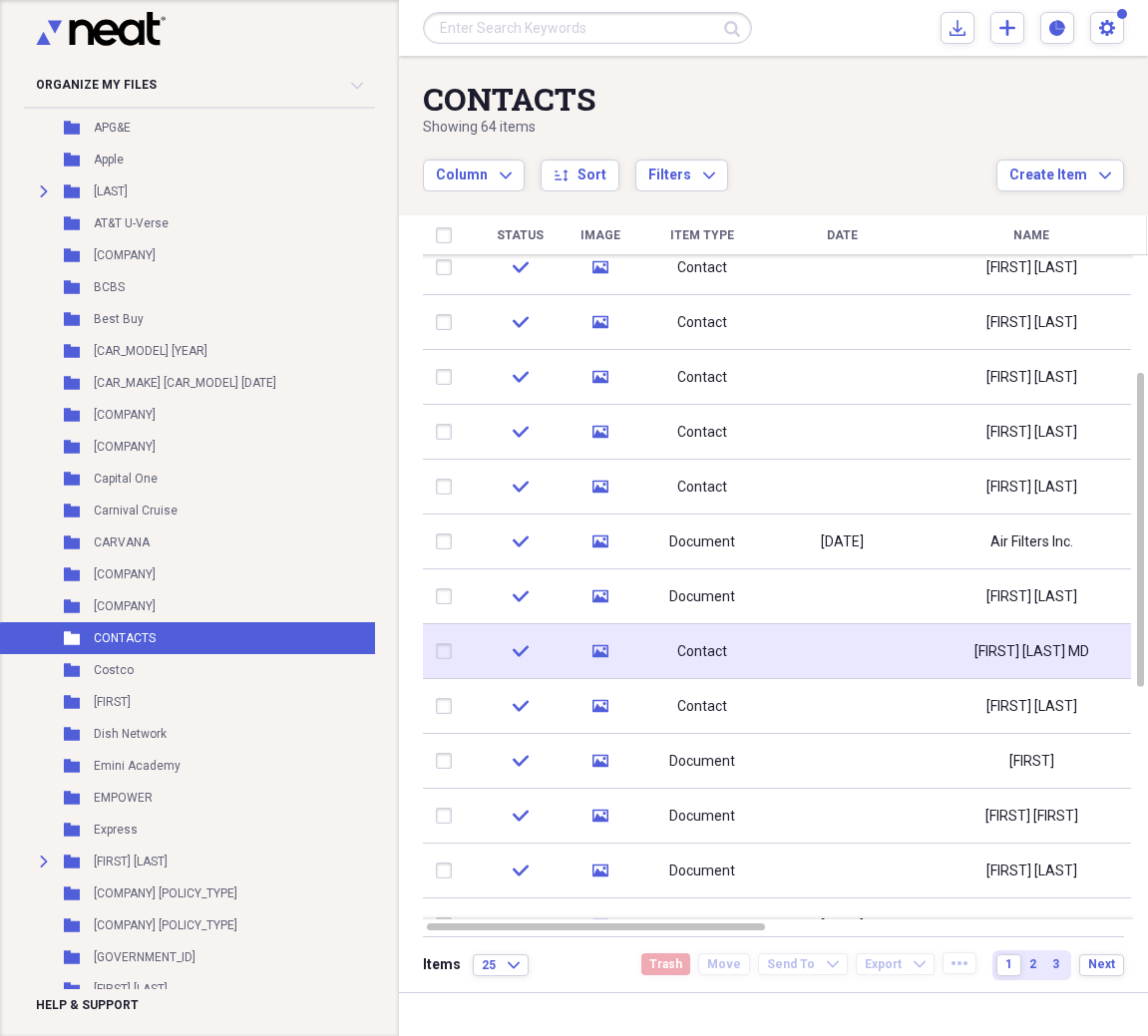 click on "[FIRST] [LAST] MD" at bounding box center [1031, 652] 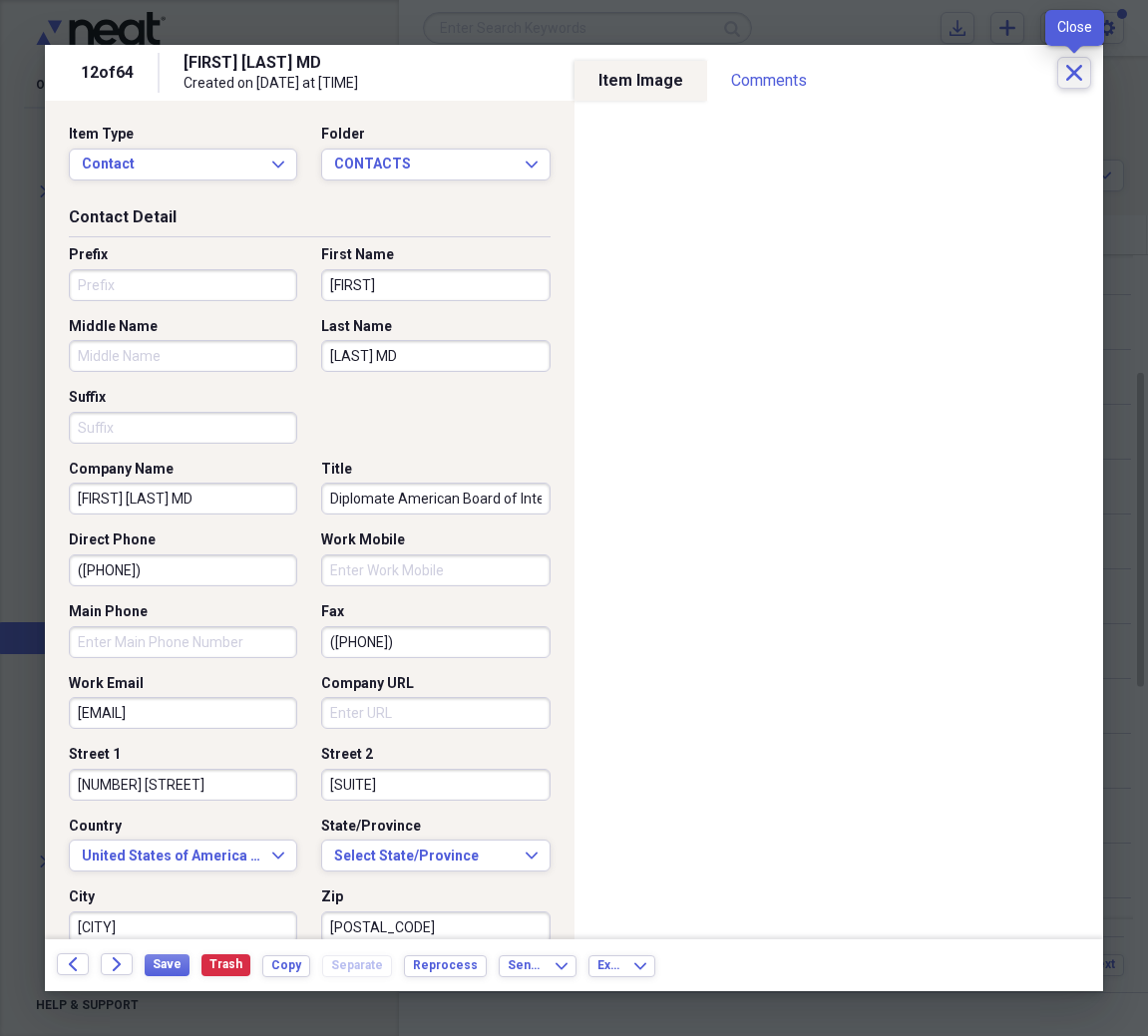 click 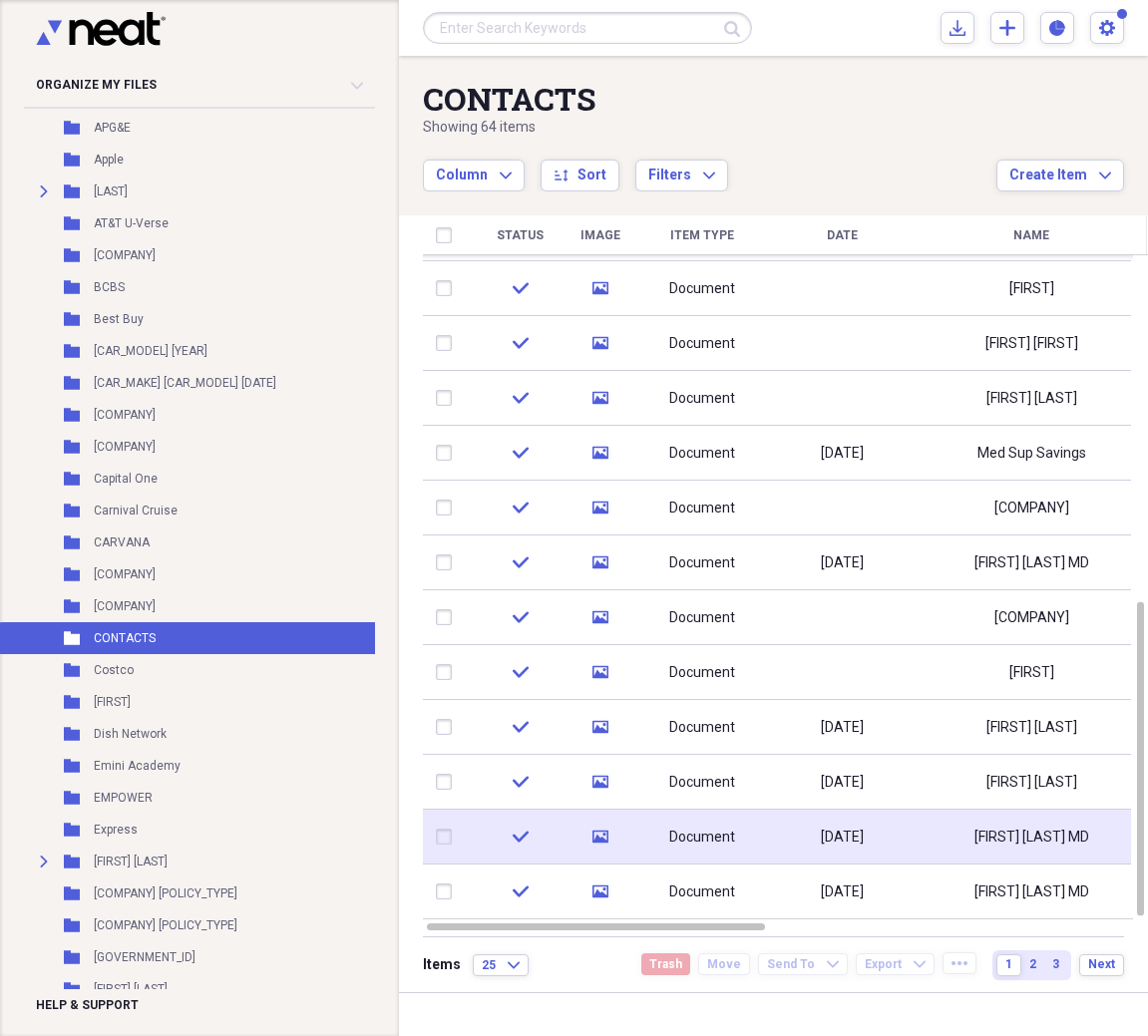 click on "[FIRST] [LAST] MD" at bounding box center [1031, 838] 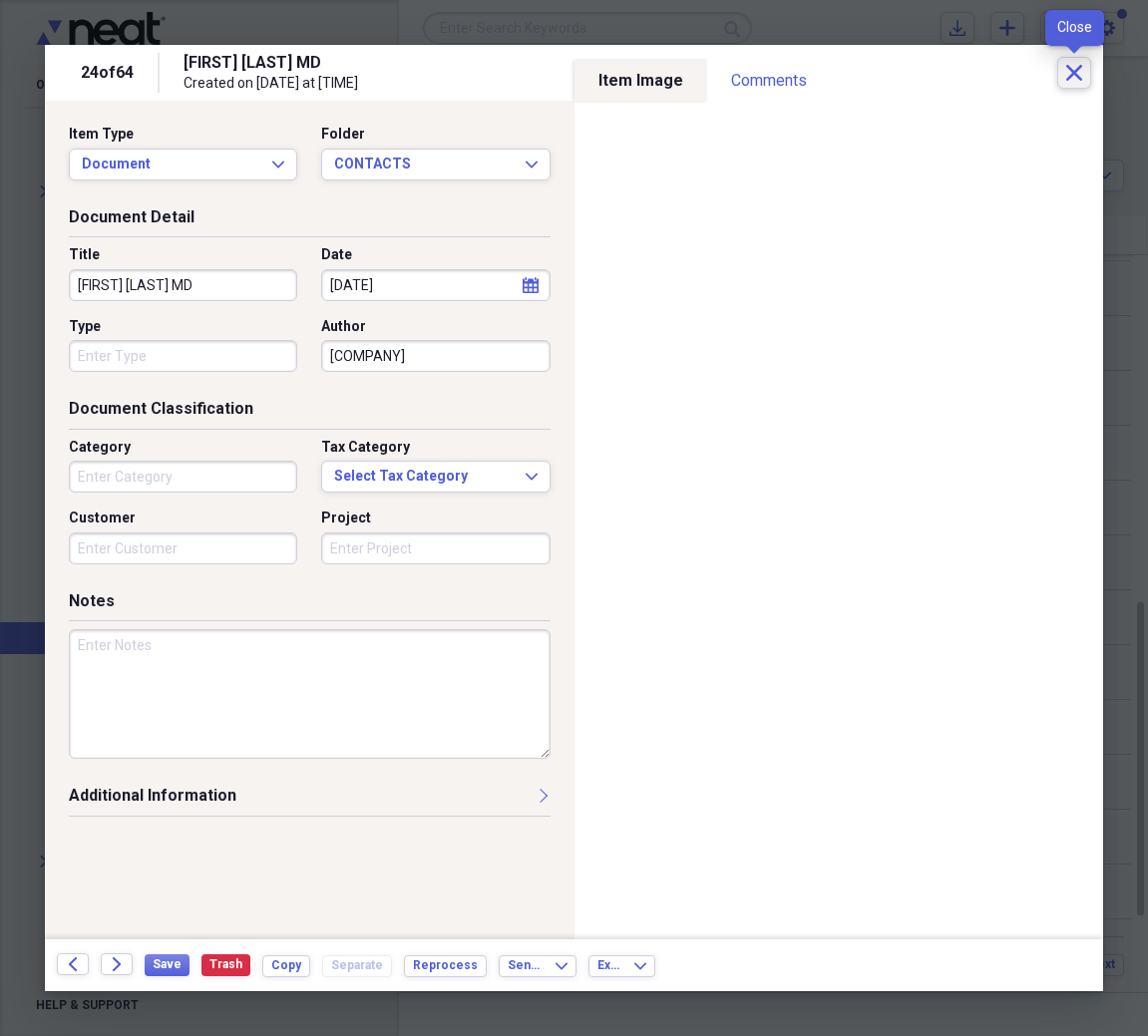 click on "Close" 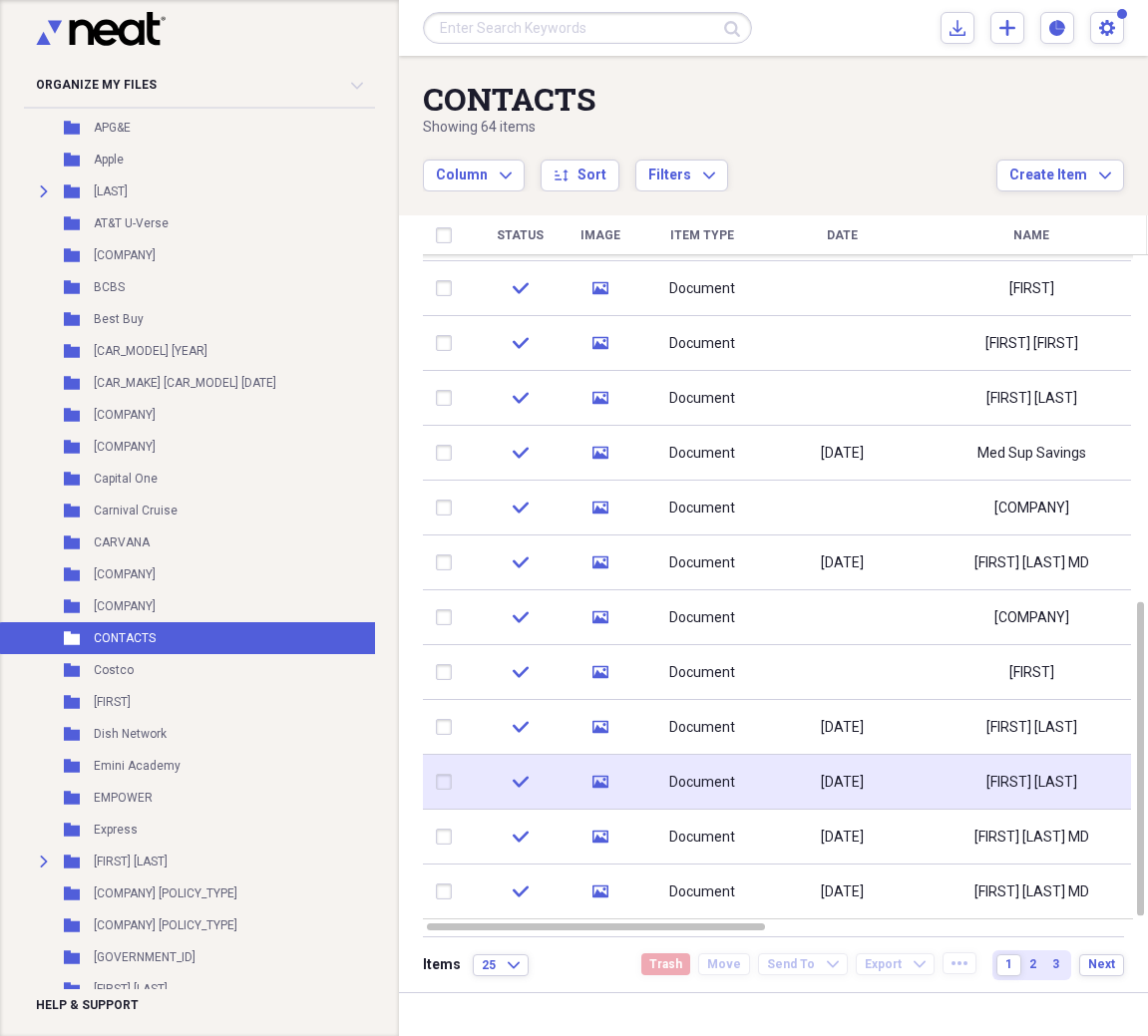 click on "[FIRST] [LAST]" at bounding box center (1031, 783) 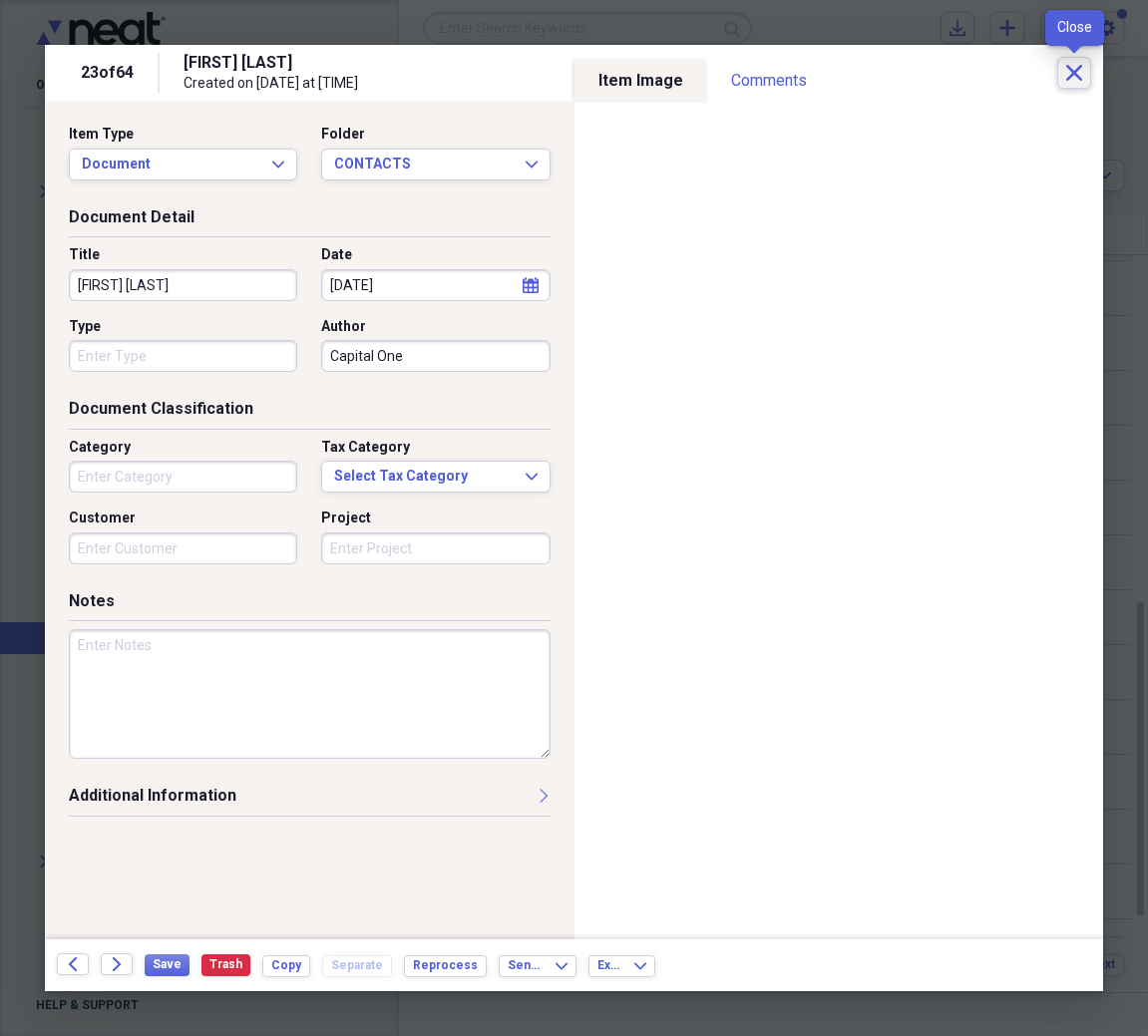 click on "Close" 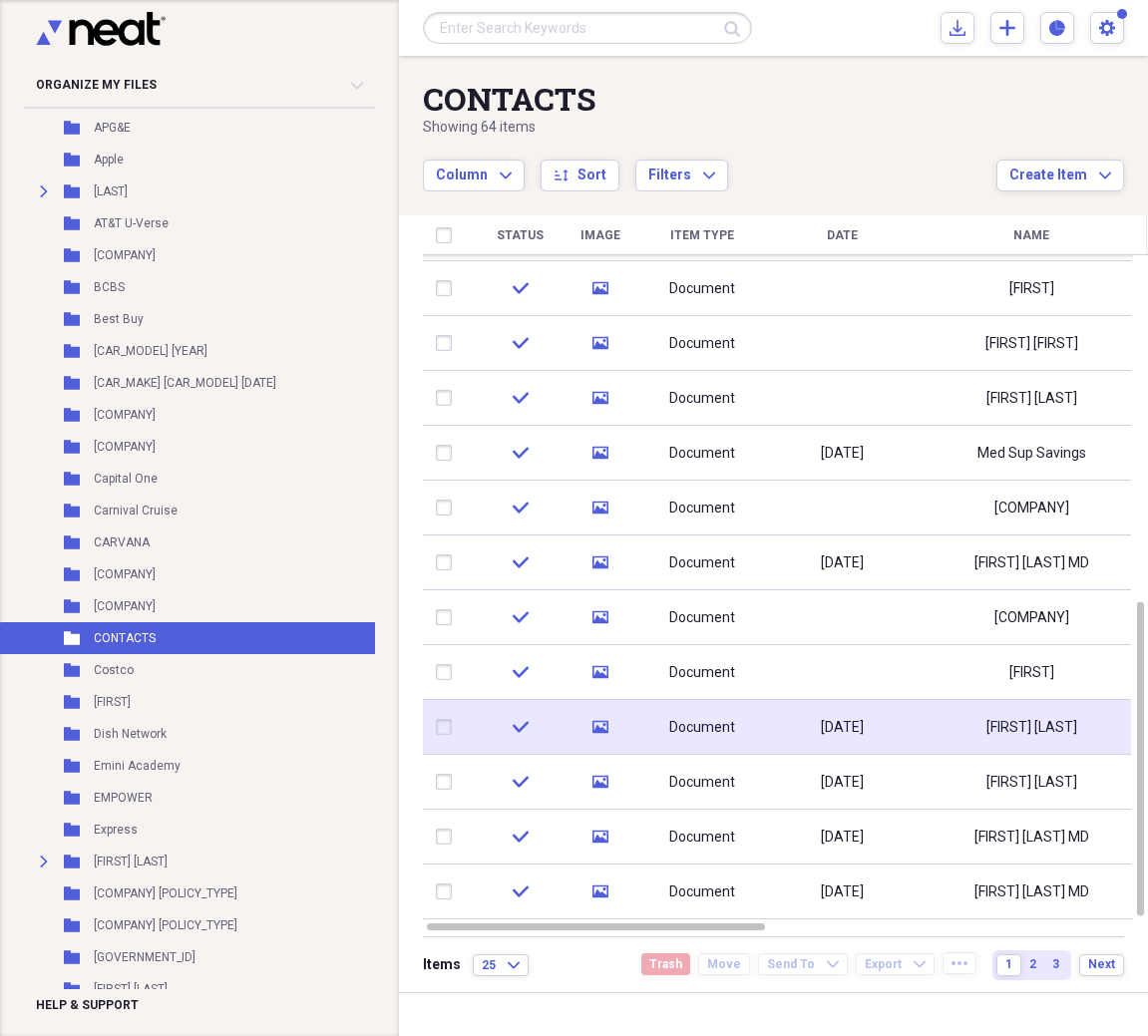 click on "[FIRST] [LAST]" at bounding box center (1031, 728) 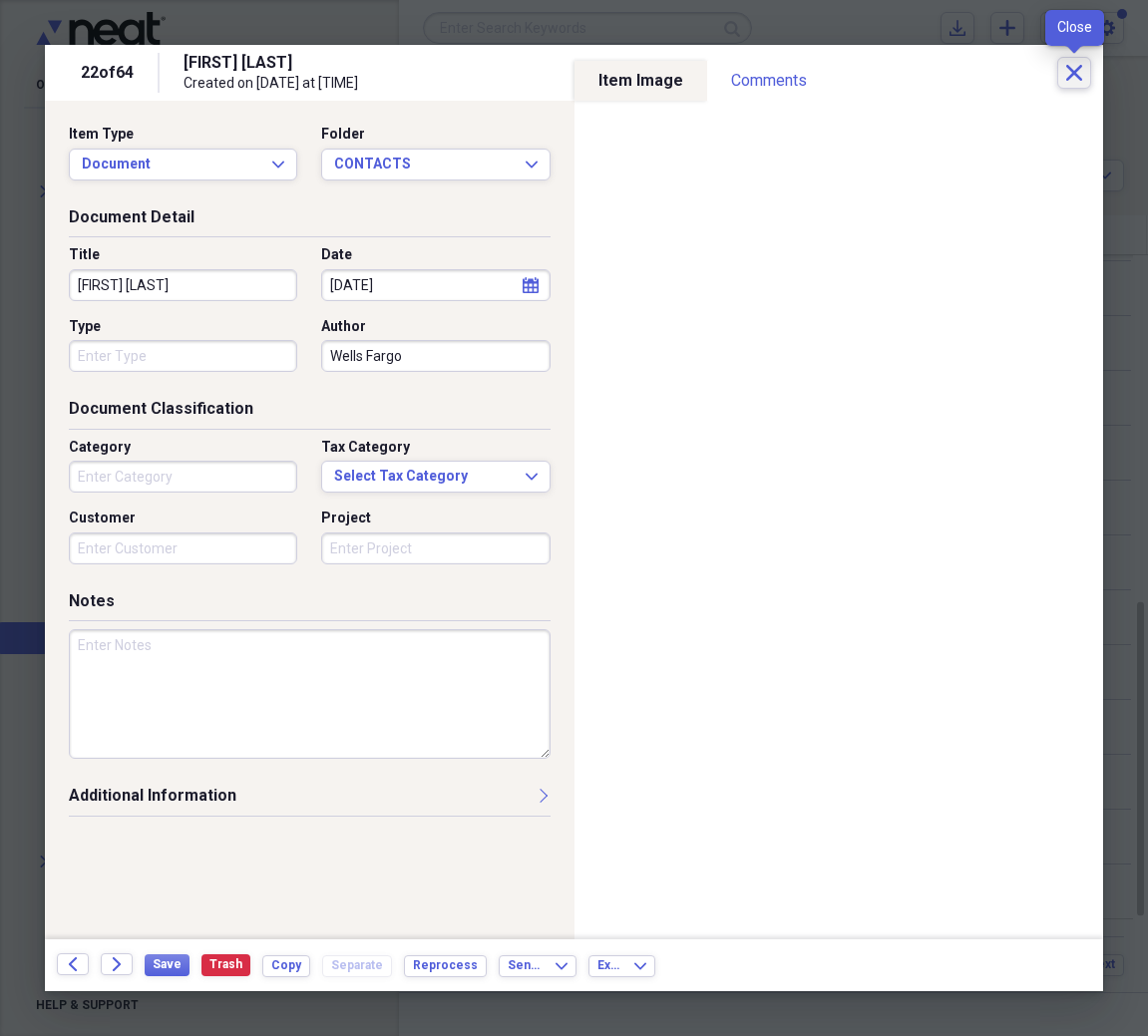 click on "Close" 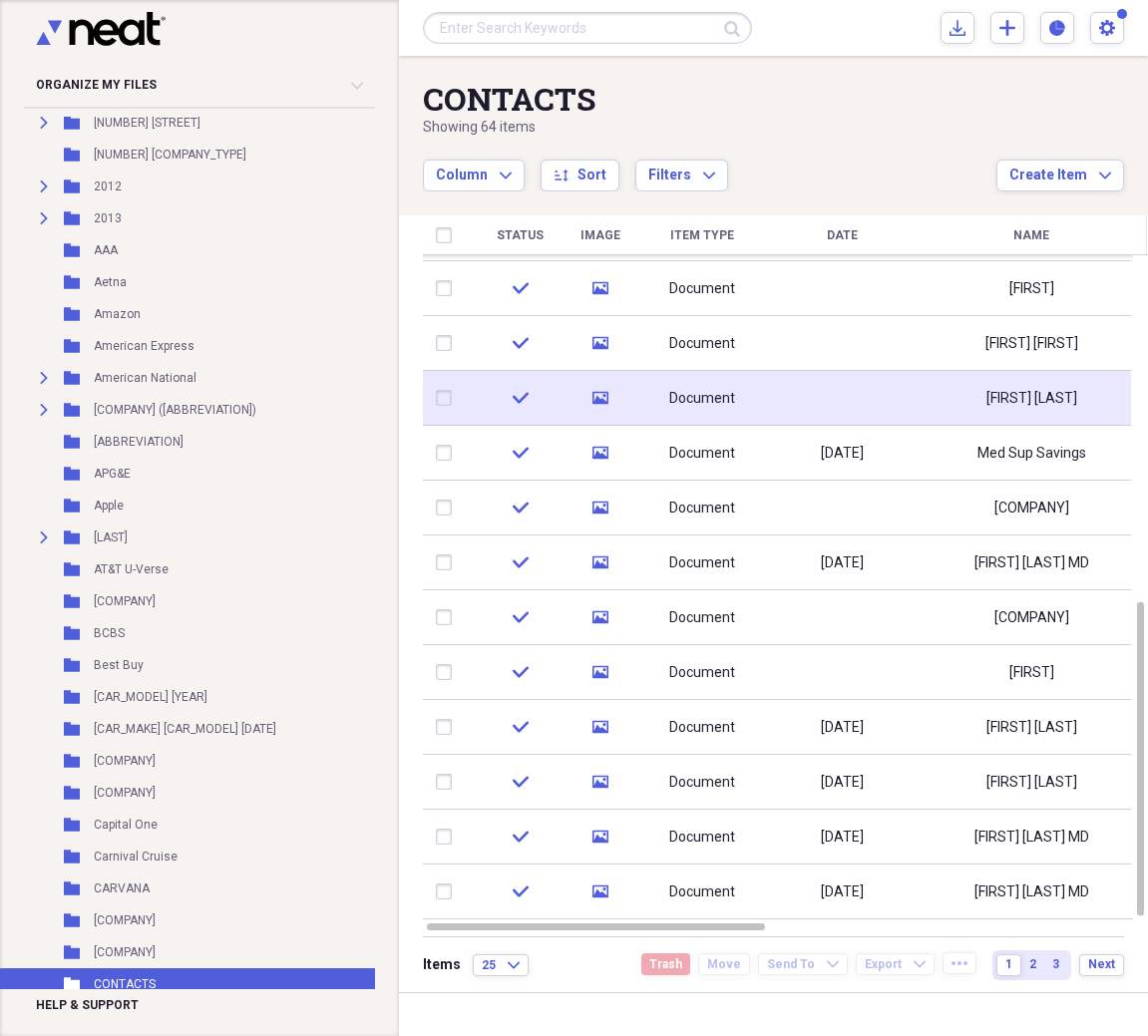 scroll, scrollTop: 169, scrollLeft: 0, axis: vertical 